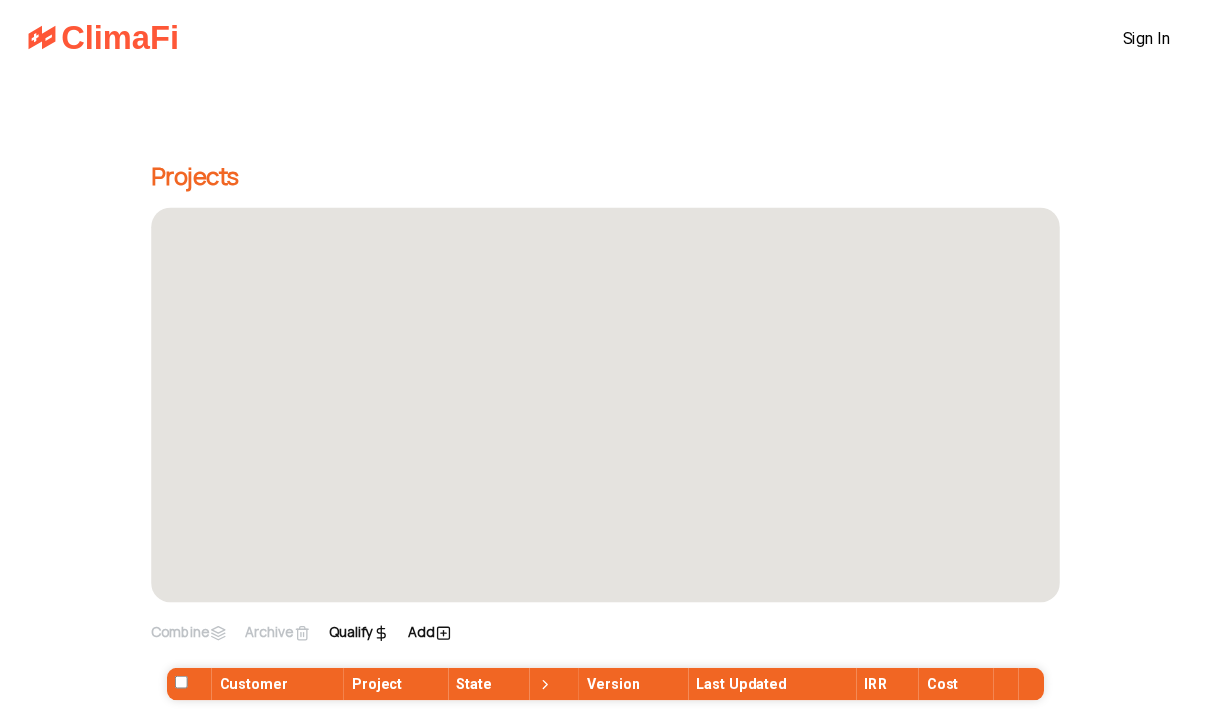 scroll, scrollTop: 0, scrollLeft: 0, axis: both 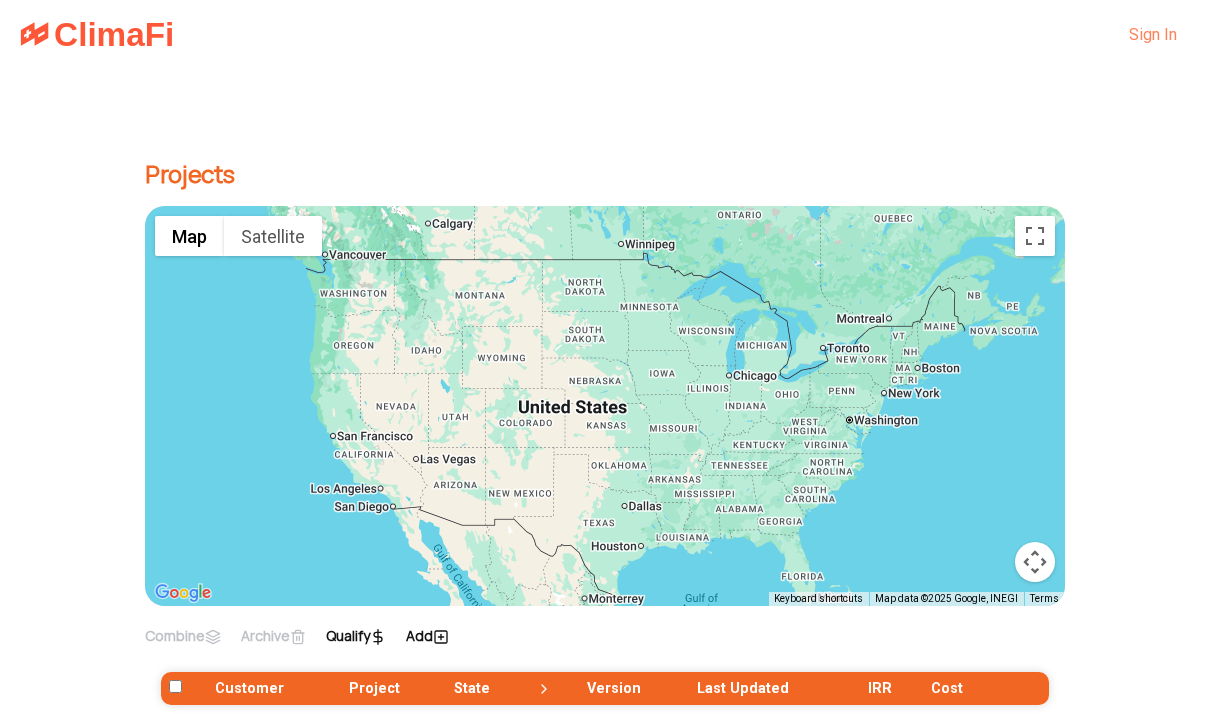 click on "Sign In" at bounding box center [1153, 34] 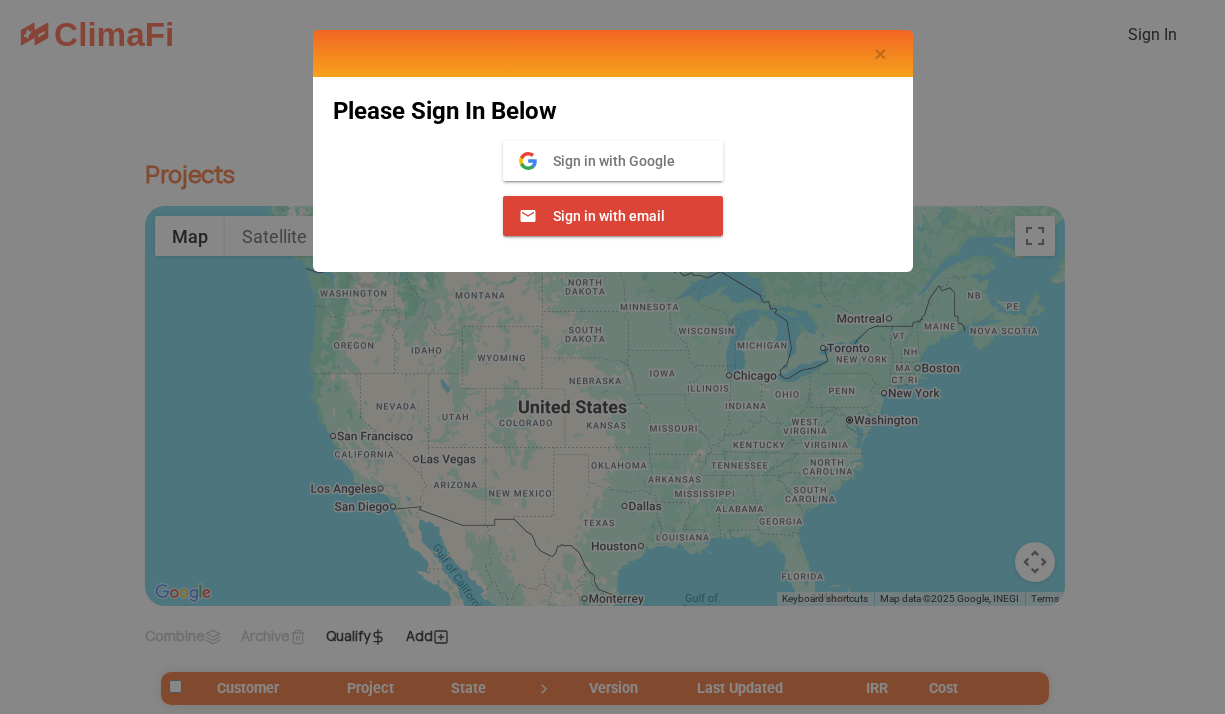 click on "Sign in with Google" at bounding box center [606, 161] 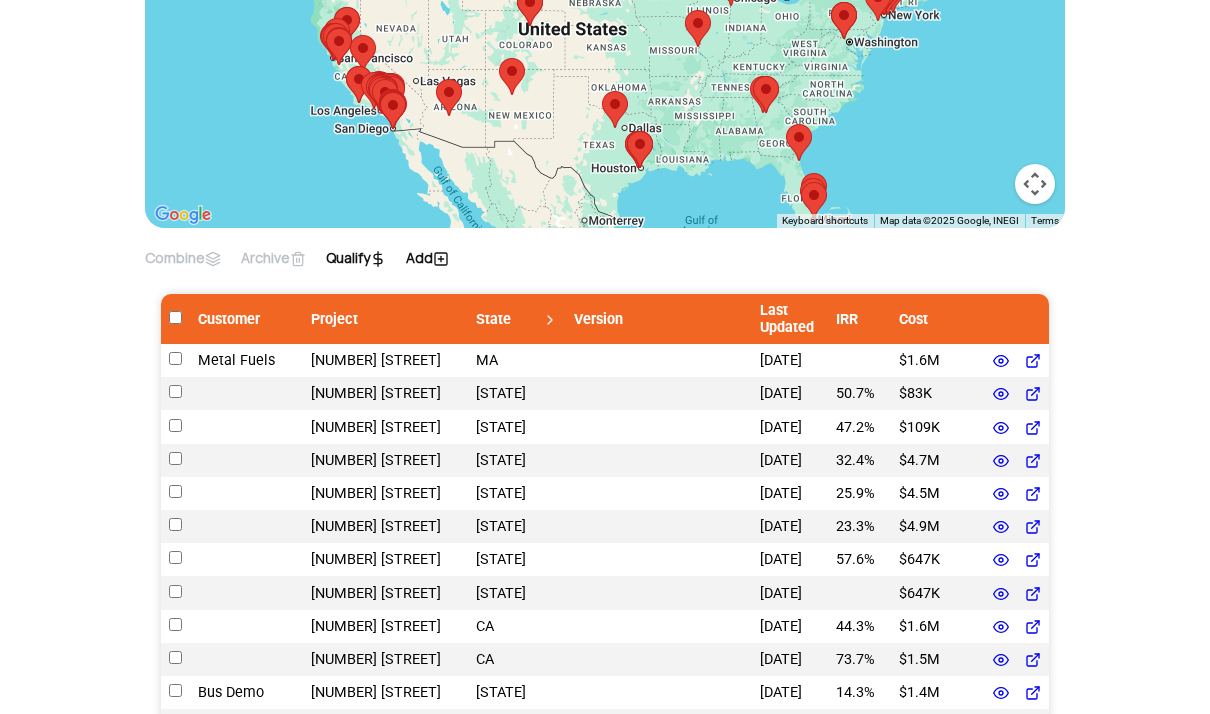 scroll, scrollTop: 342, scrollLeft: 0, axis: vertical 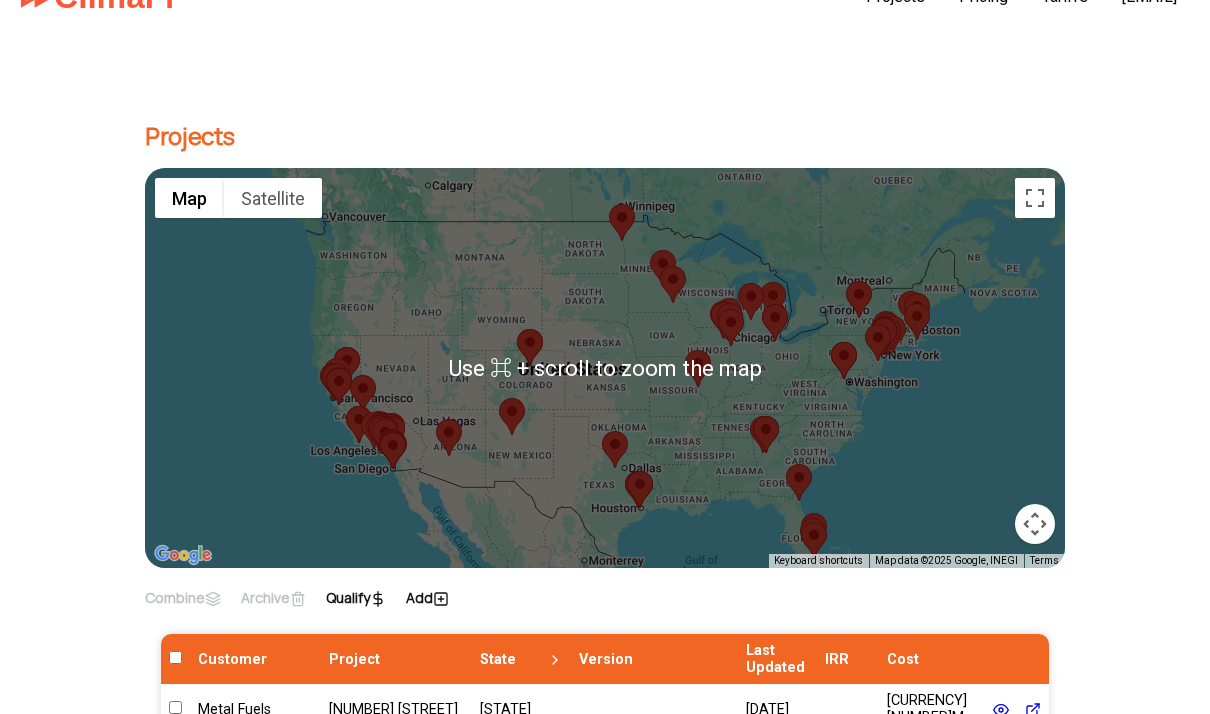 click on "Qualify" at bounding box center [356, 598] 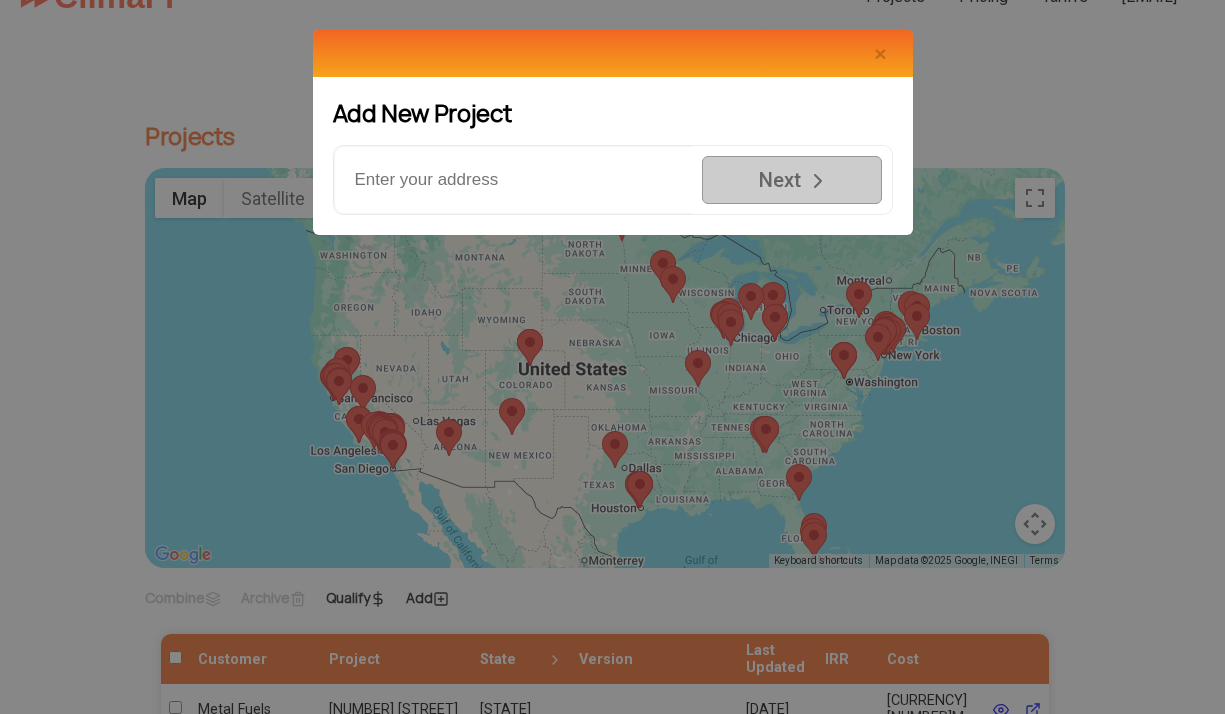 click at bounding box center (513, 180) 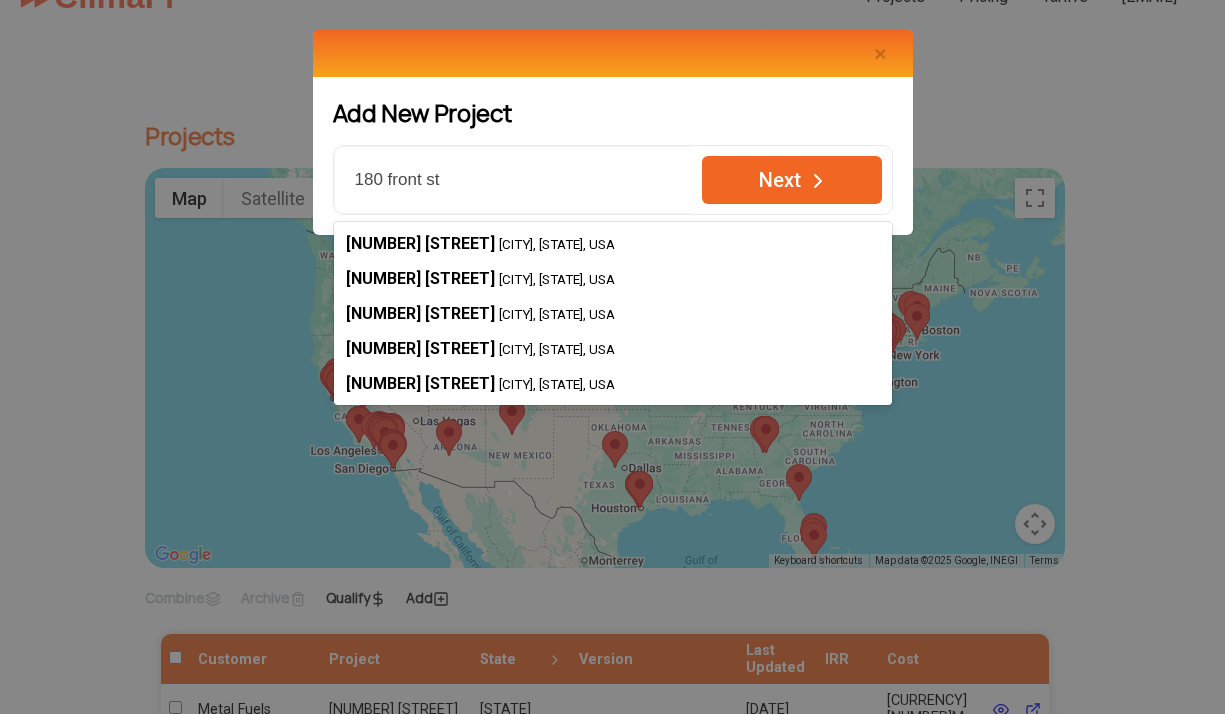 type on "180 Front Street, Brooklyn, NY, USA" 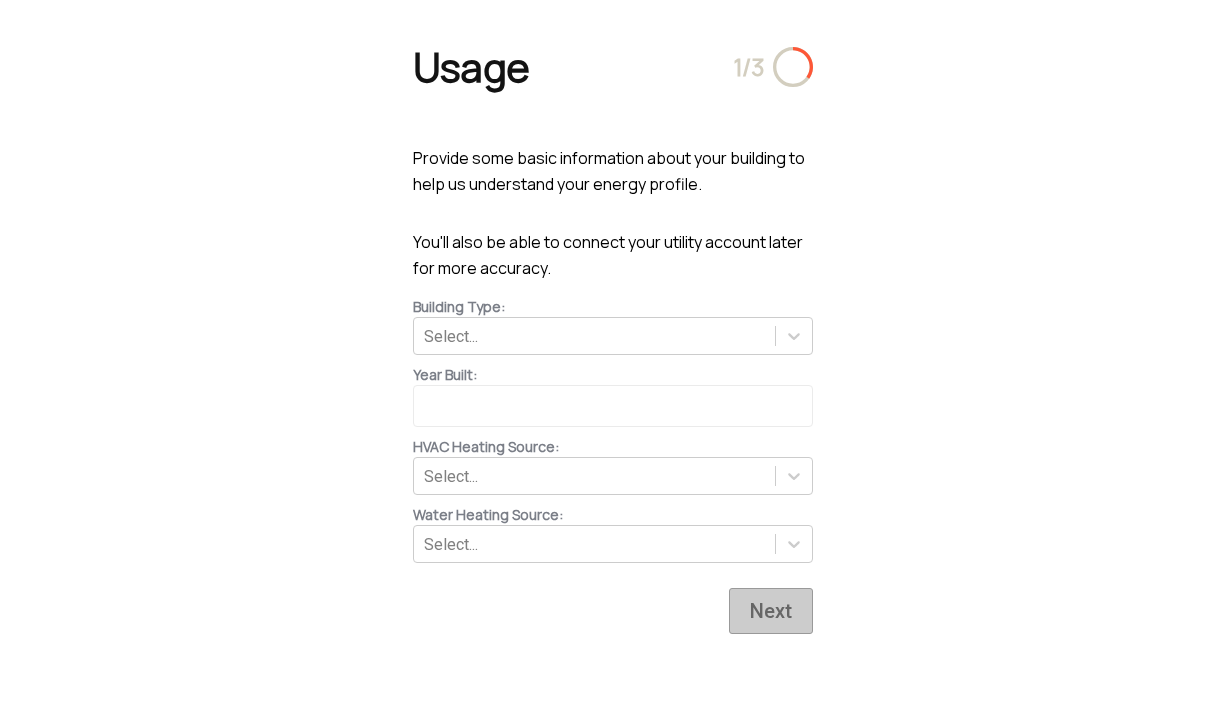 scroll, scrollTop: 0, scrollLeft: 0, axis: both 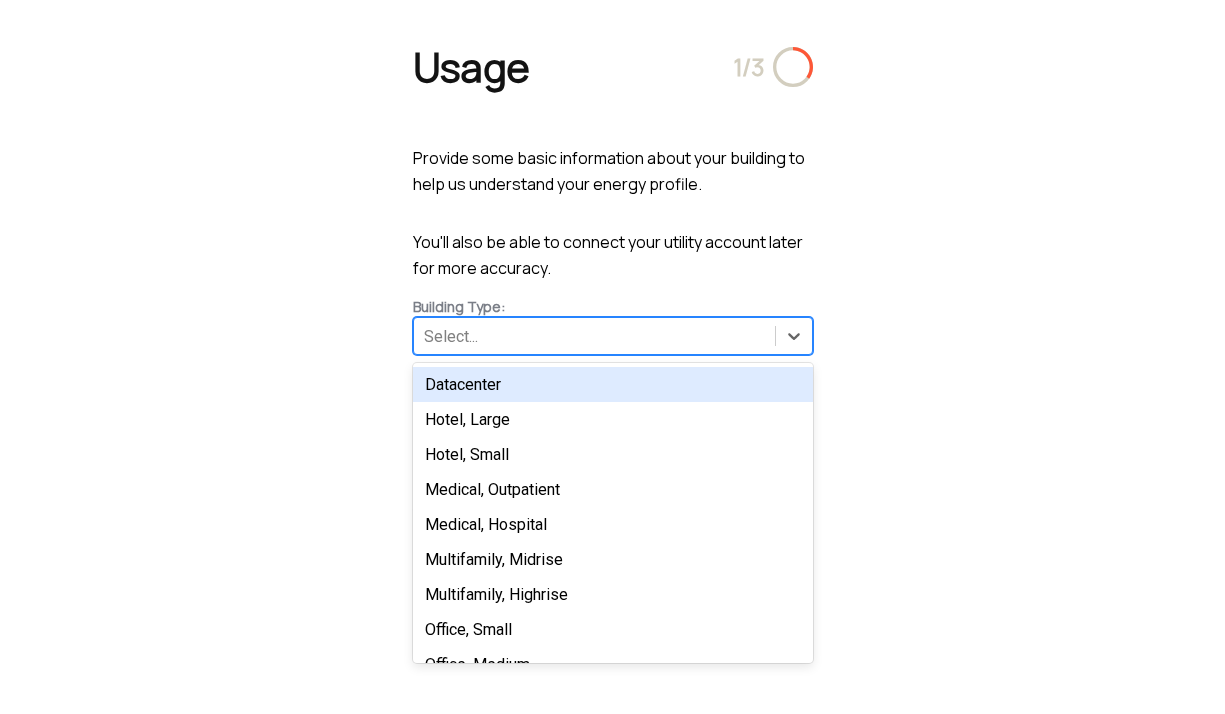 click on "Select..." at bounding box center [594, 336] 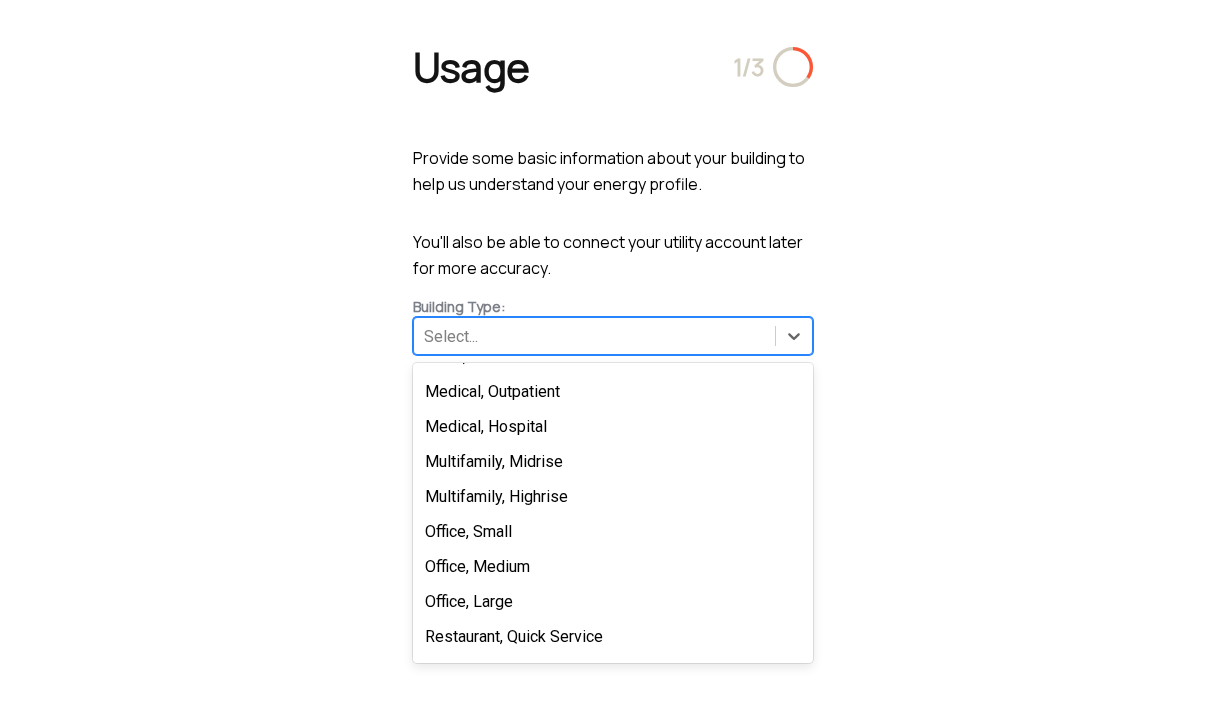 scroll, scrollTop: 338, scrollLeft: 0, axis: vertical 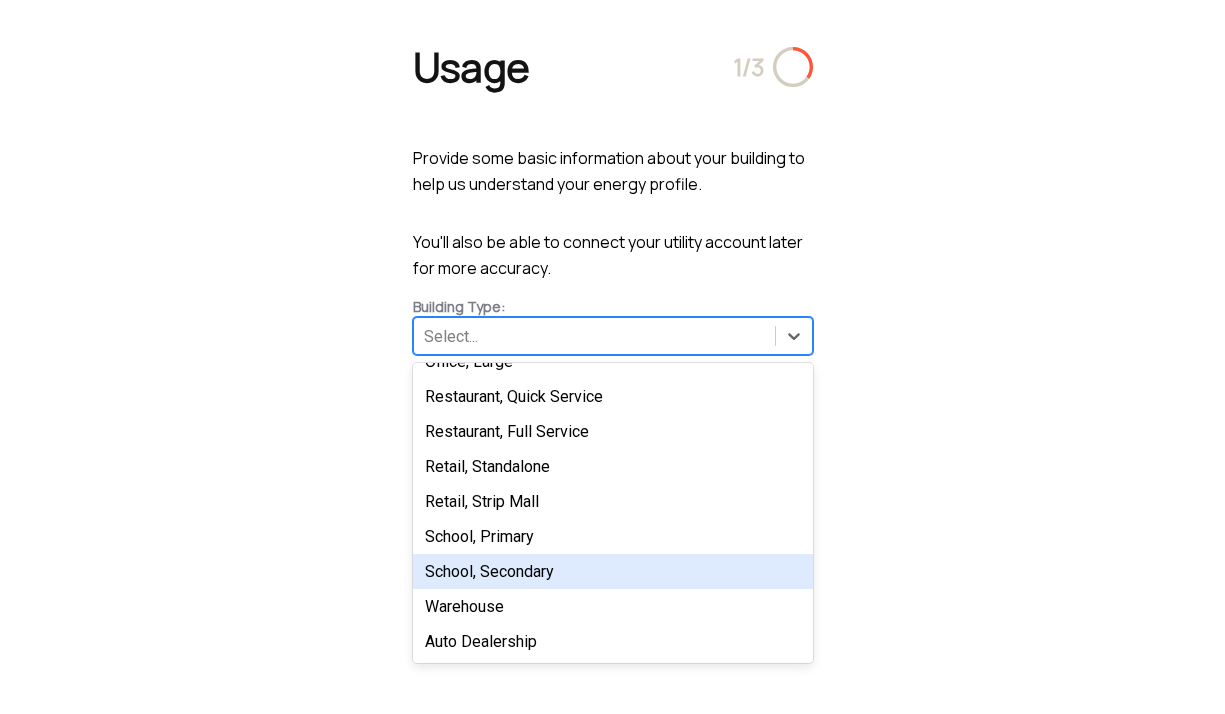 click on "School, Secondary" at bounding box center (613, 571) 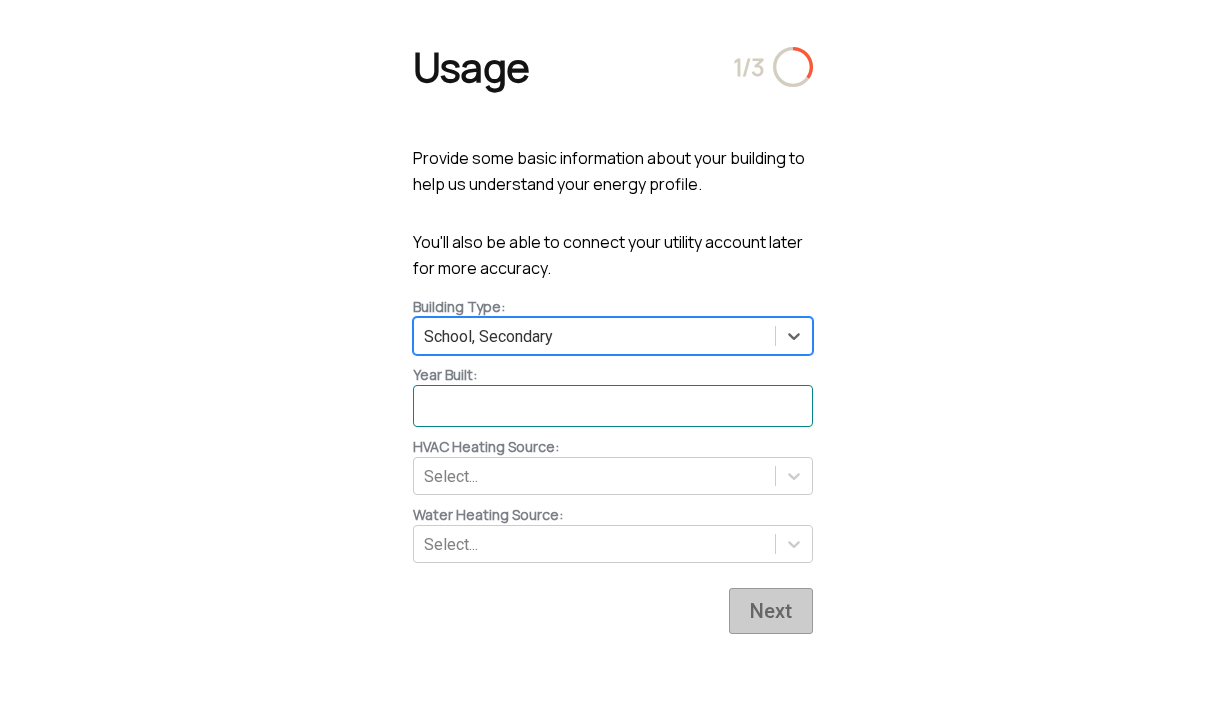 click at bounding box center (613, 406) 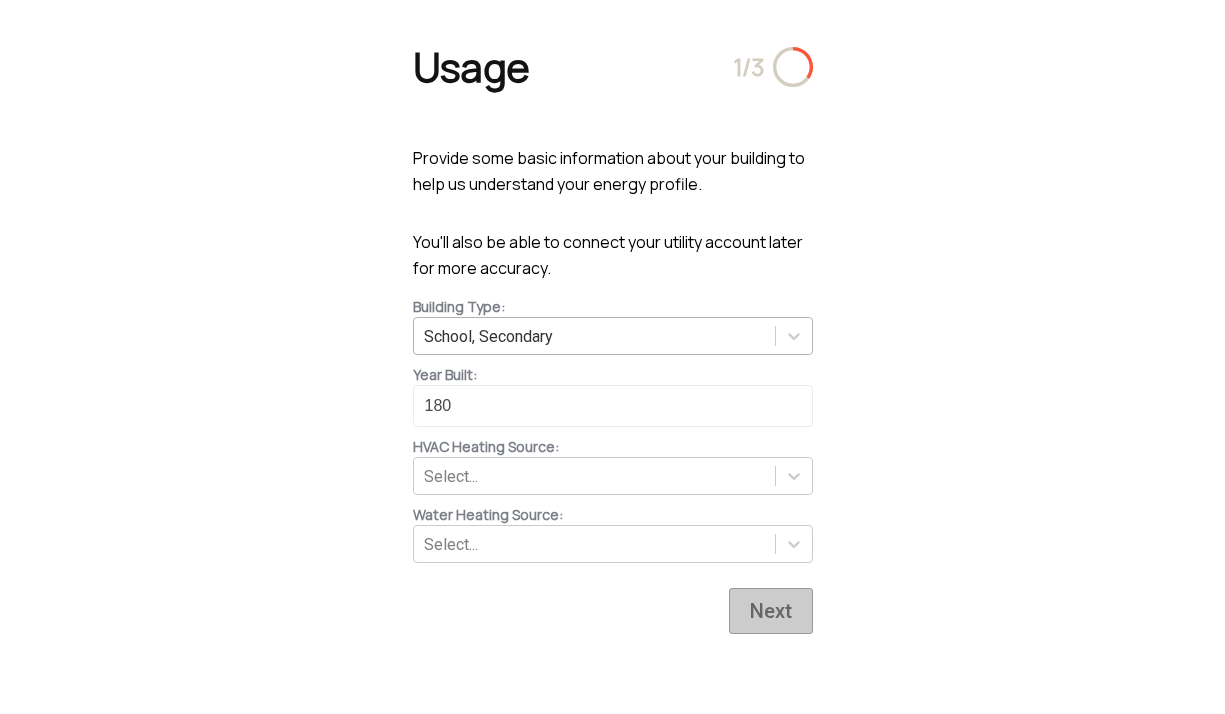 click on "School, Secondary" at bounding box center [613, 336] 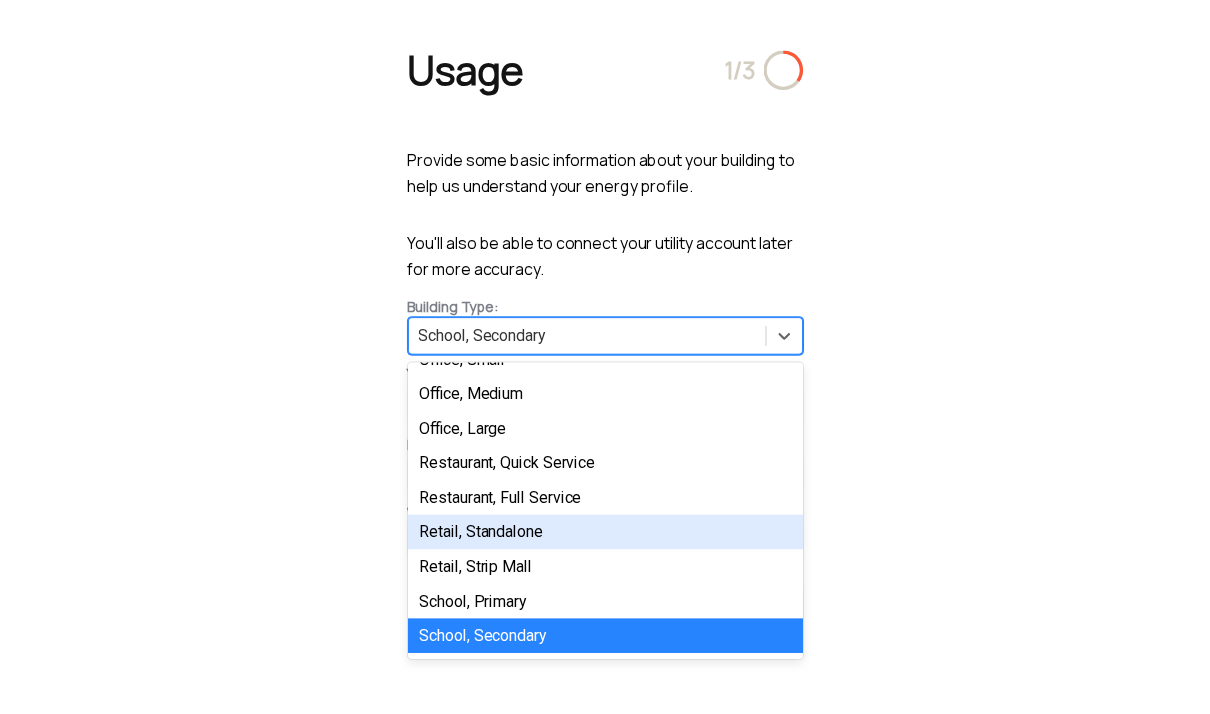 scroll, scrollTop: 252, scrollLeft: 0, axis: vertical 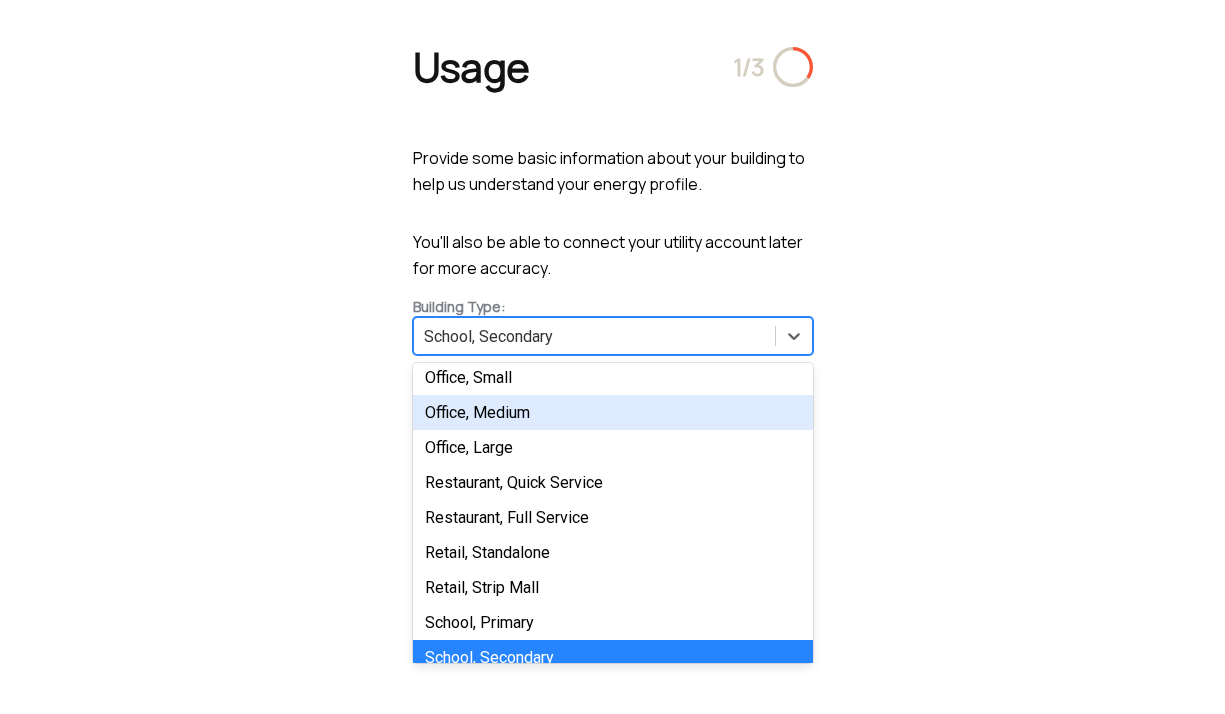 click on "Office, Medium" at bounding box center (613, 412) 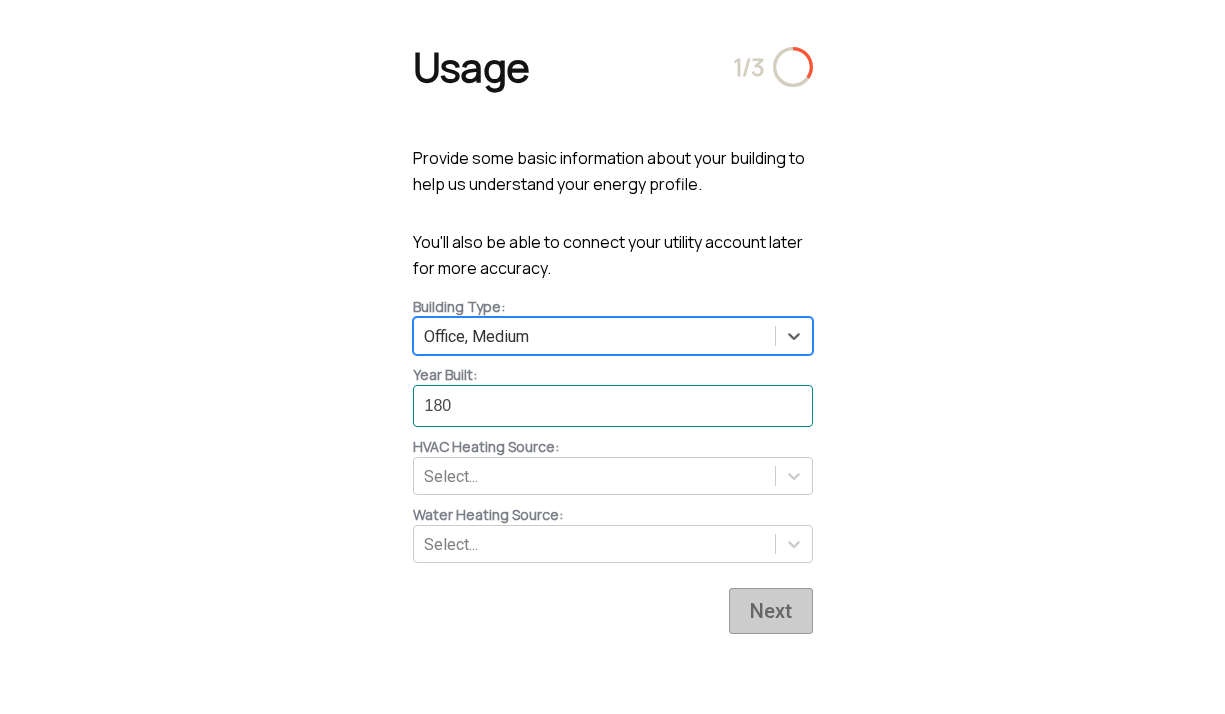click on "180" at bounding box center (613, 406) 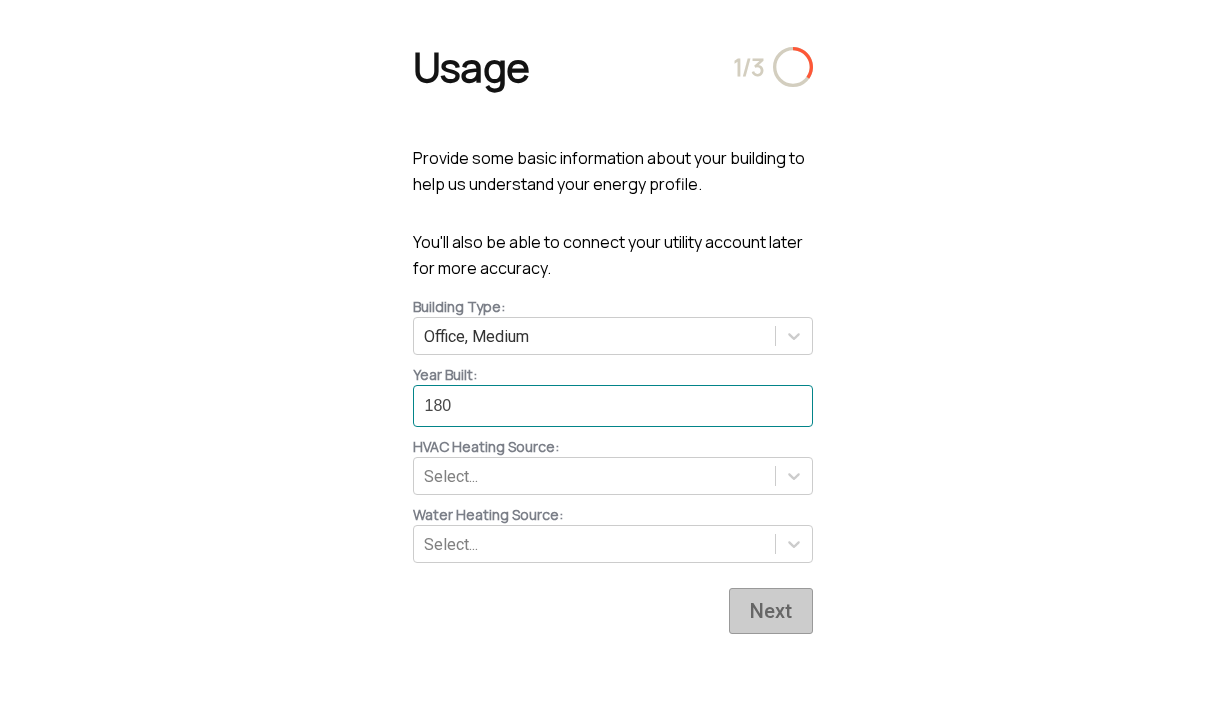 click on "180" at bounding box center (613, 406) 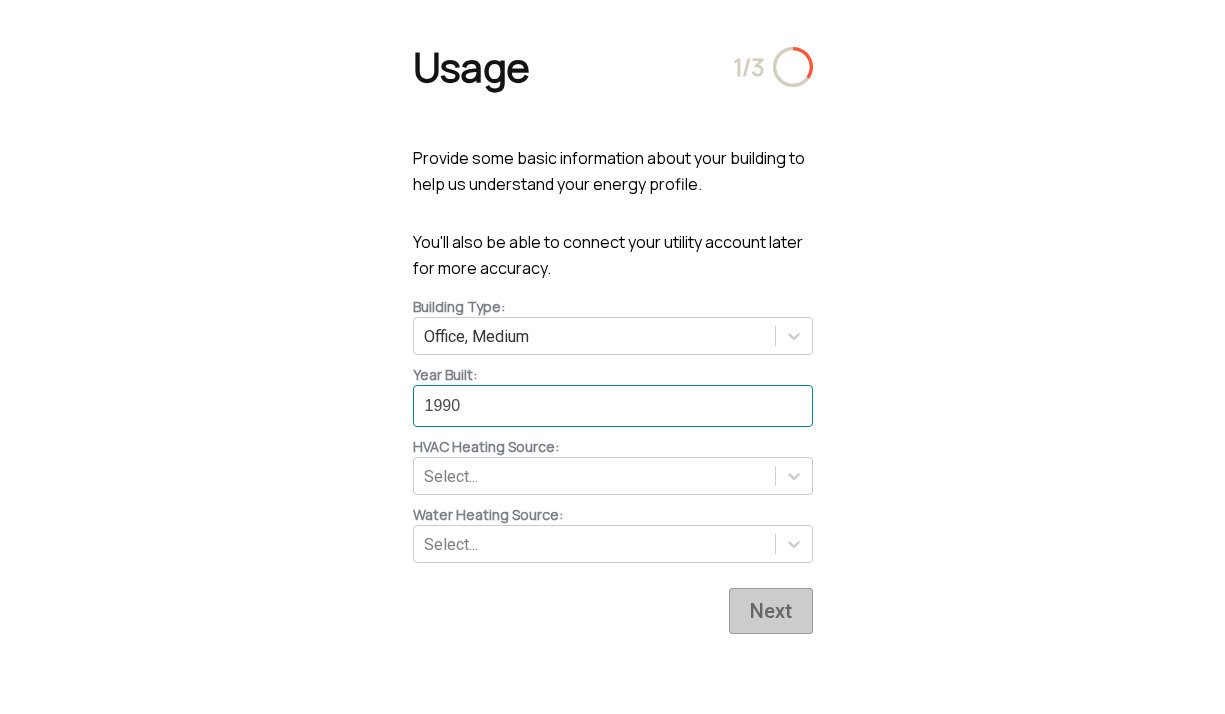 type on "1990" 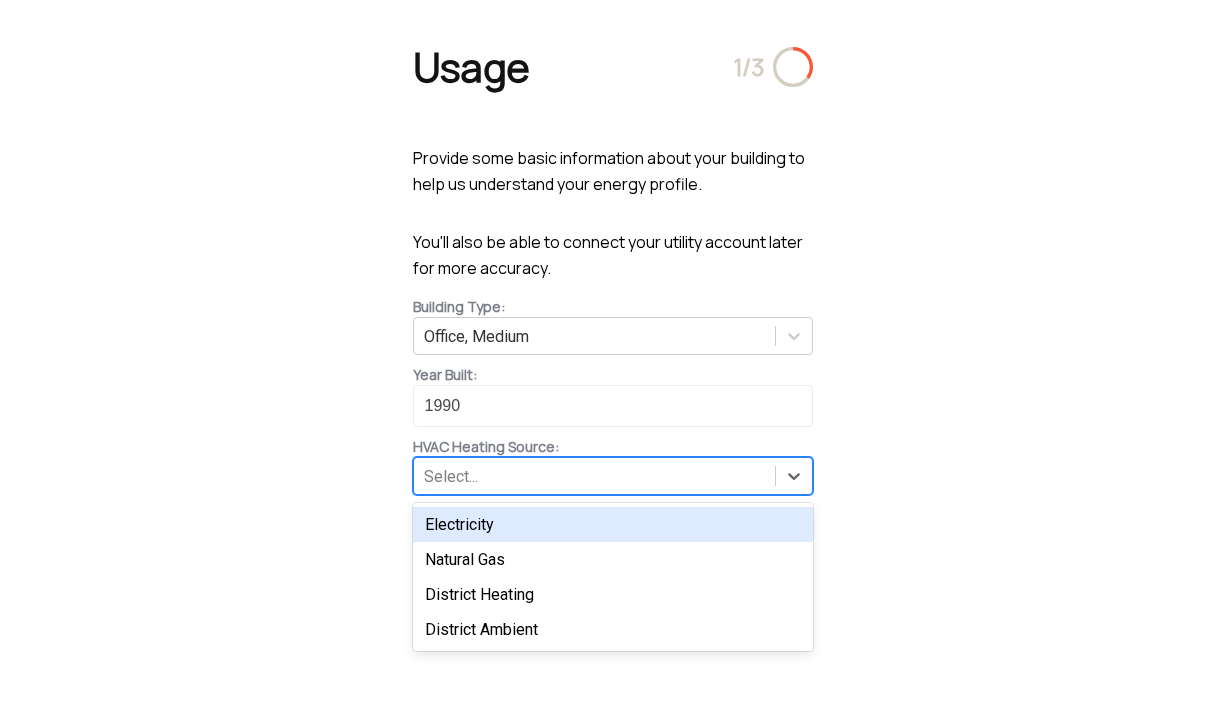 click on "Select..." at bounding box center (594, 476) 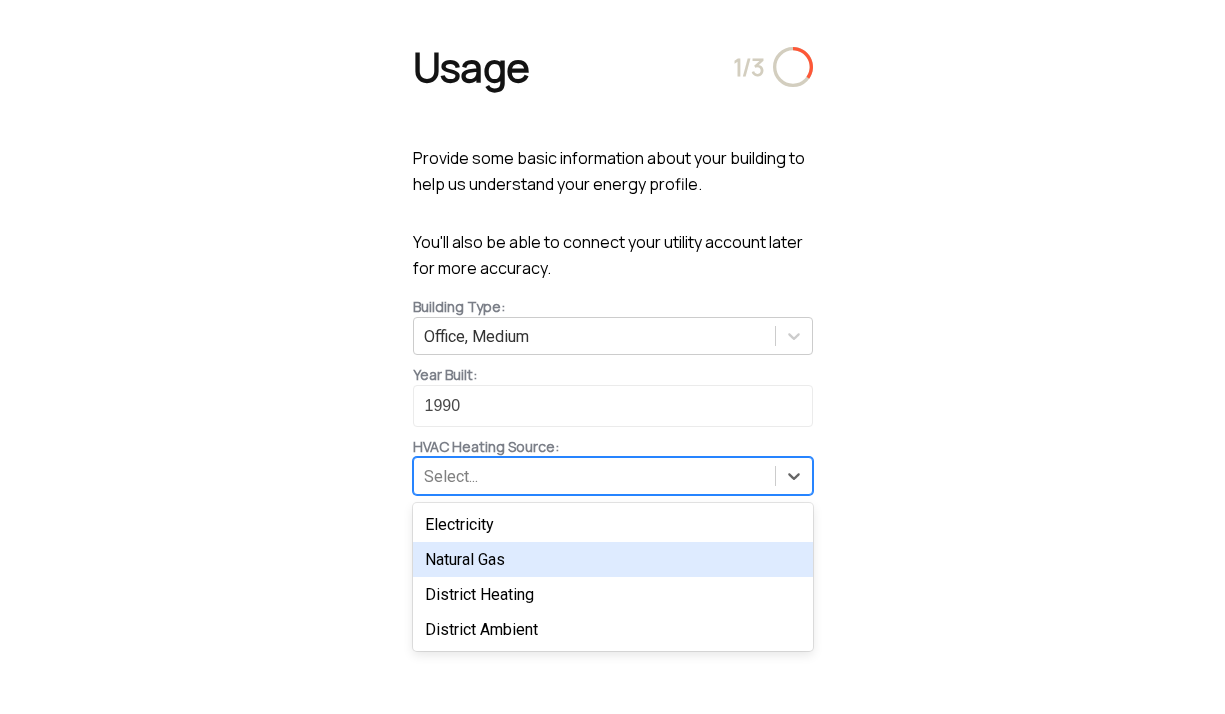 click on "Natural Gas" at bounding box center [613, 559] 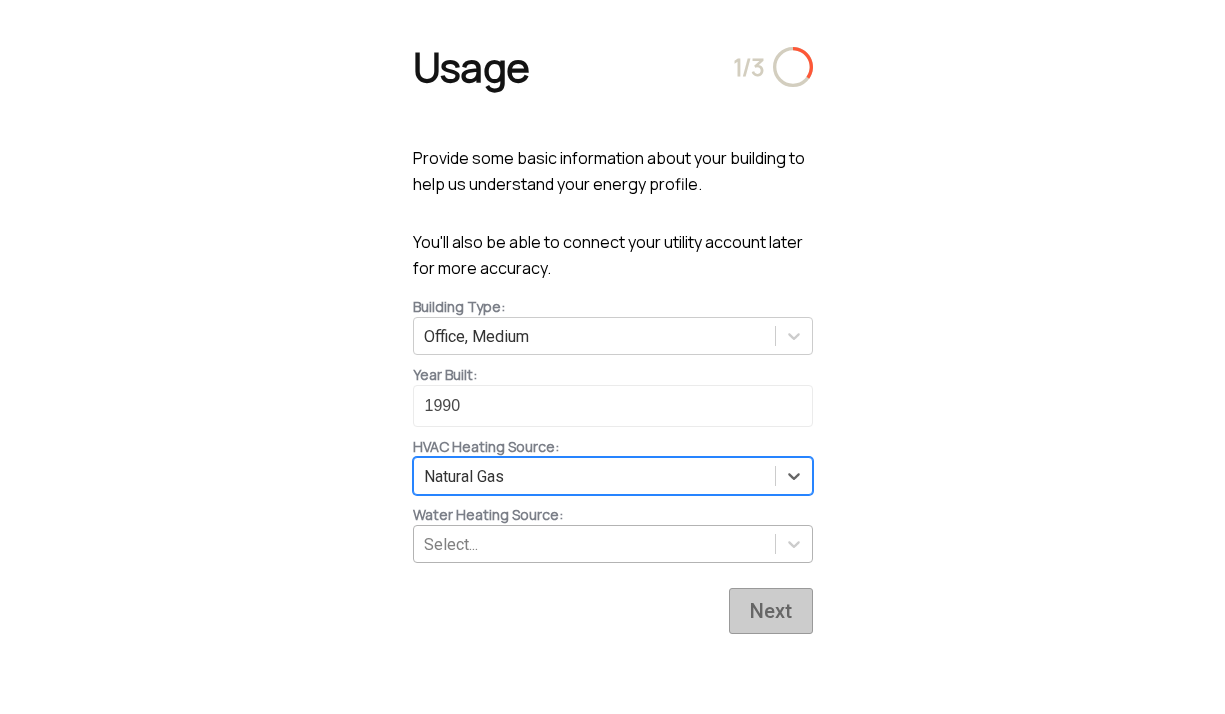click on "Select..." at bounding box center (594, 544) 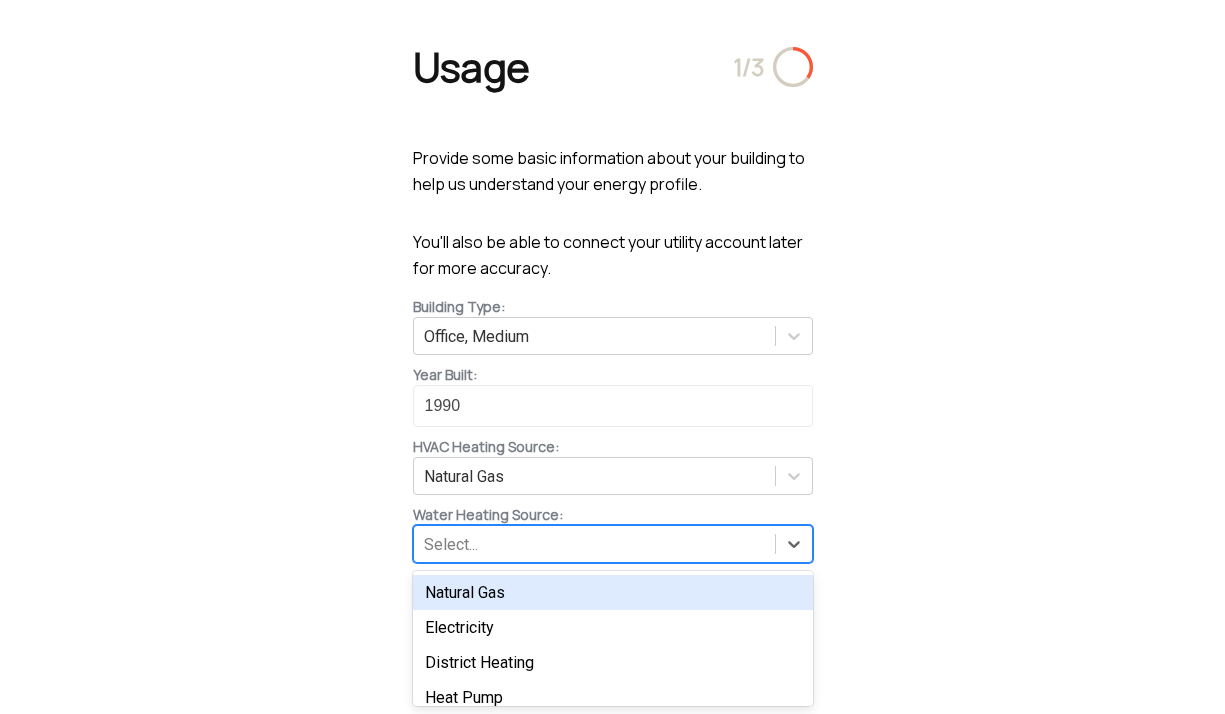 drag, startPoint x: 549, startPoint y: 596, endPoint x: 782, endPoint y: 598, distance: 233.00859 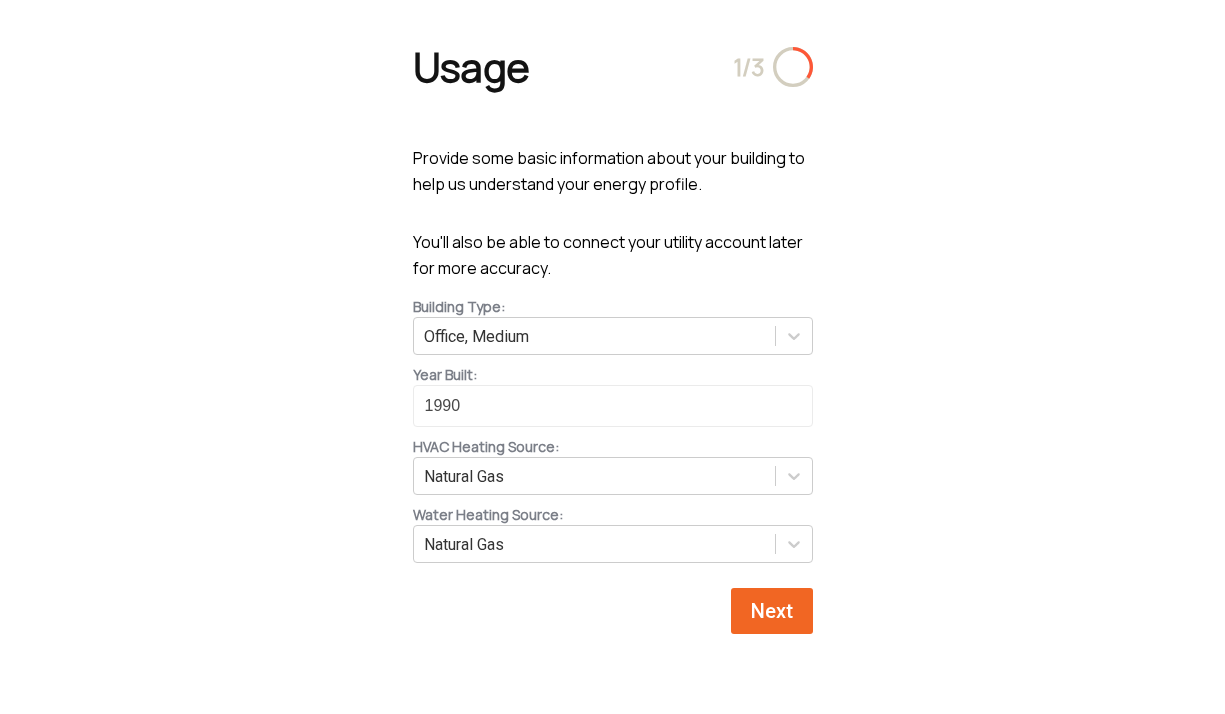 click on "Next" at bounding box center (772, 611) 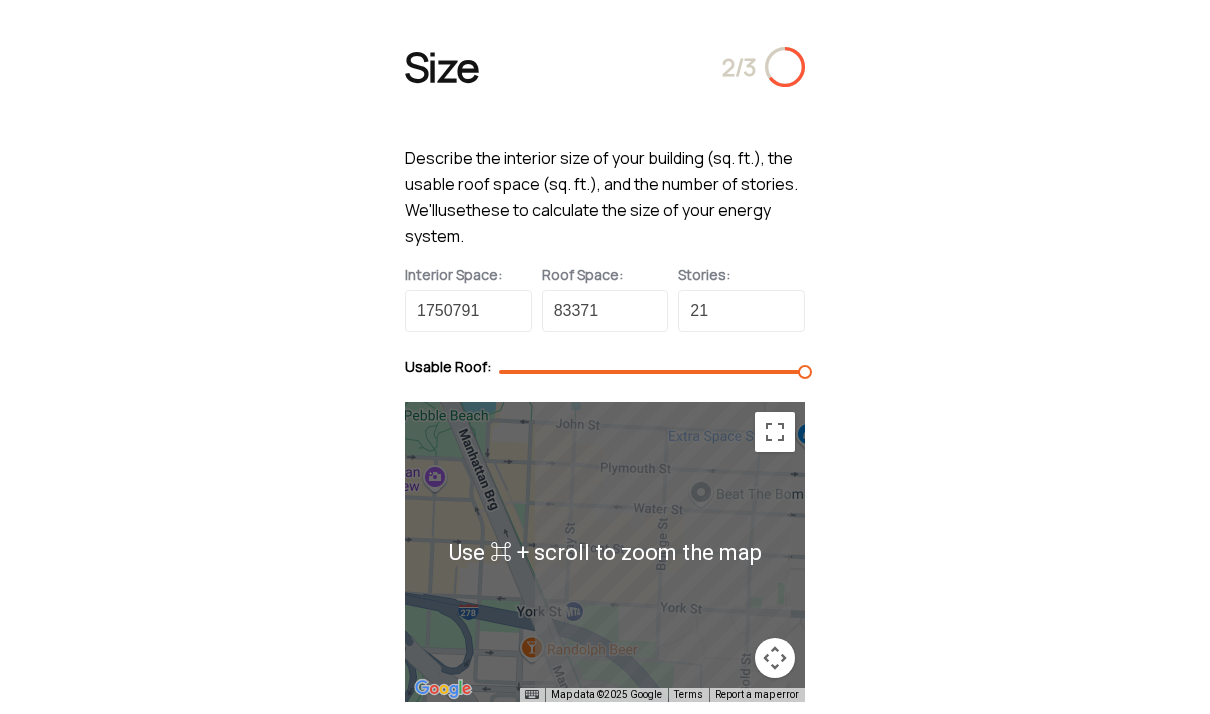 drag, startPoint x: 910, startPoint y: 651, endPoint x: 1004, endPoint y: 646, distance: 94.13288 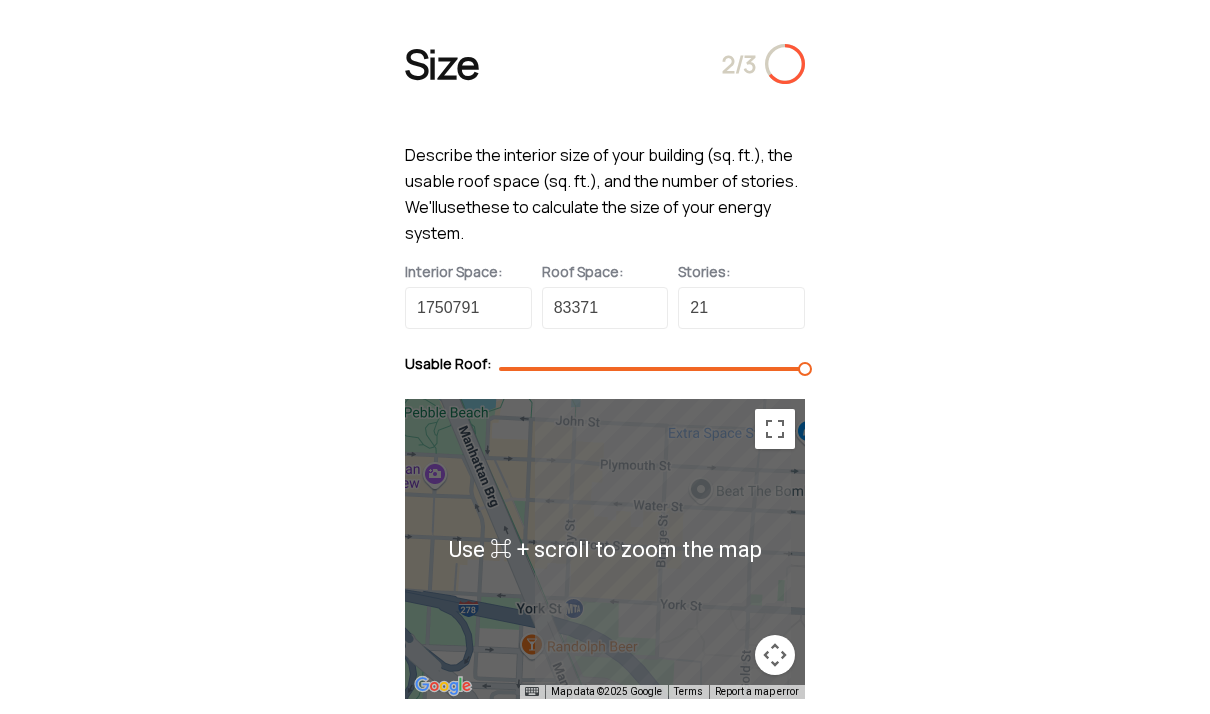 scroll, scrollTop: 0, scrollLeft: 0, axis: both 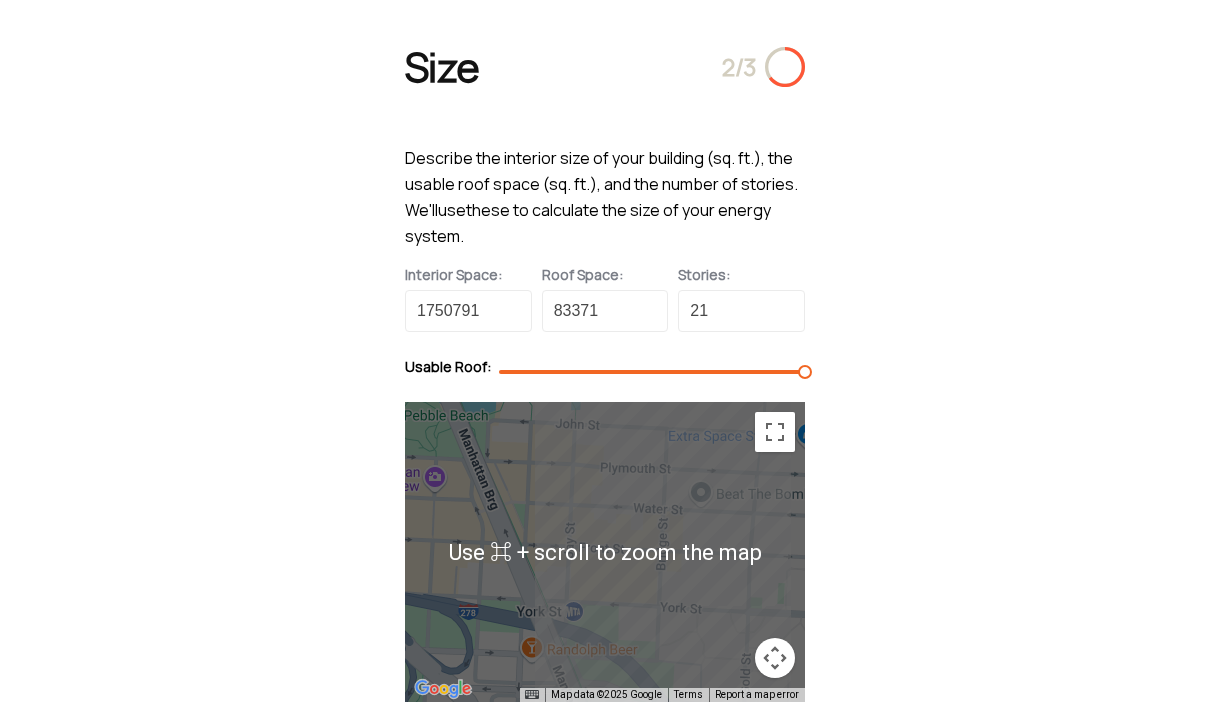 click at bounding box center (605, 552) 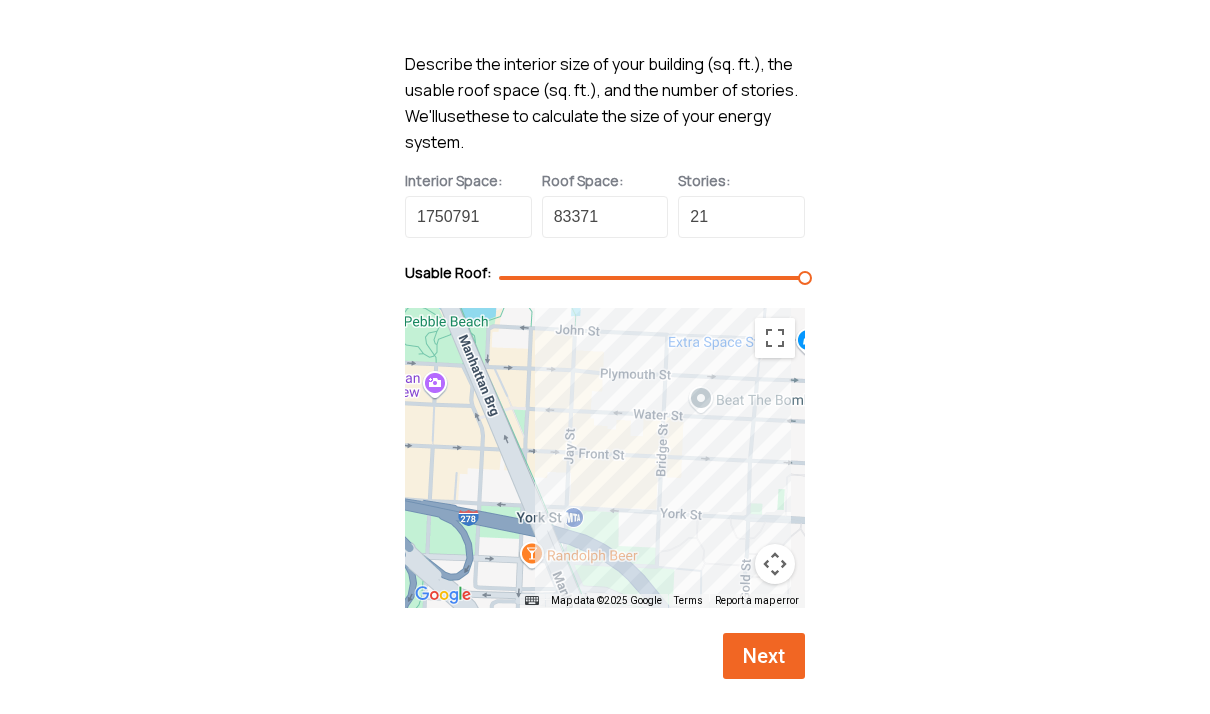 scroll, scrollTop: 99, scrollLeft: 0, axis: vertical 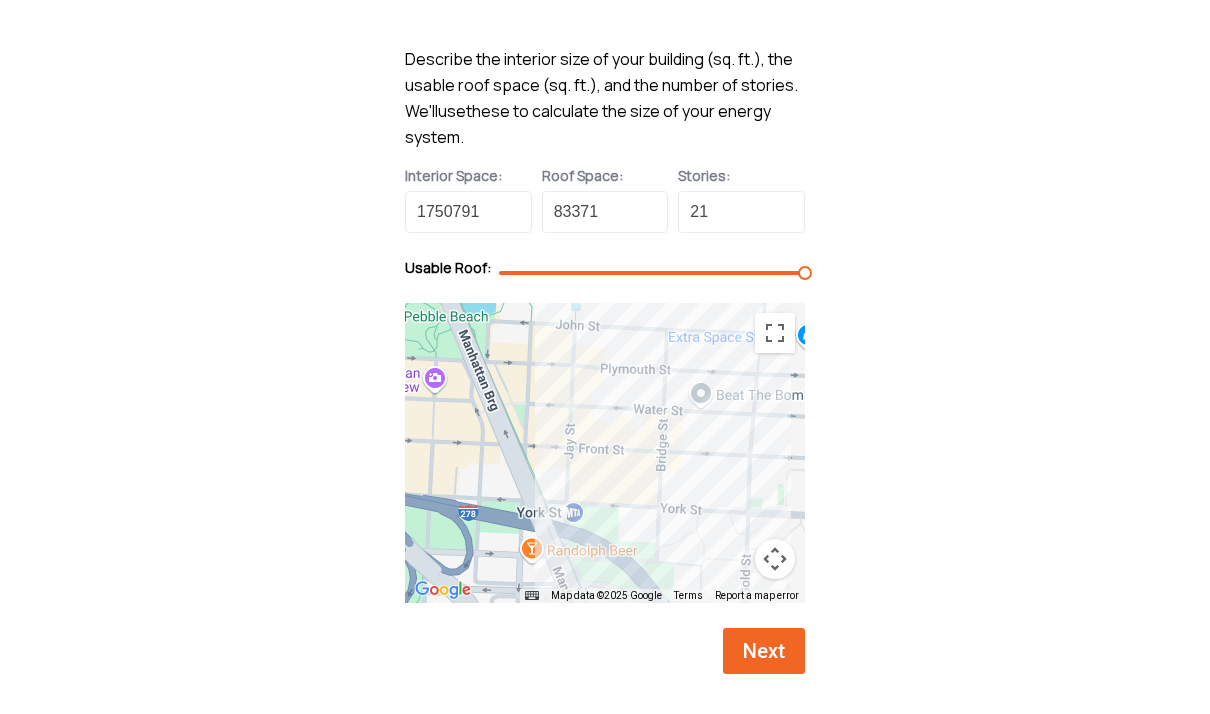 click at bounding box center (605, 453) 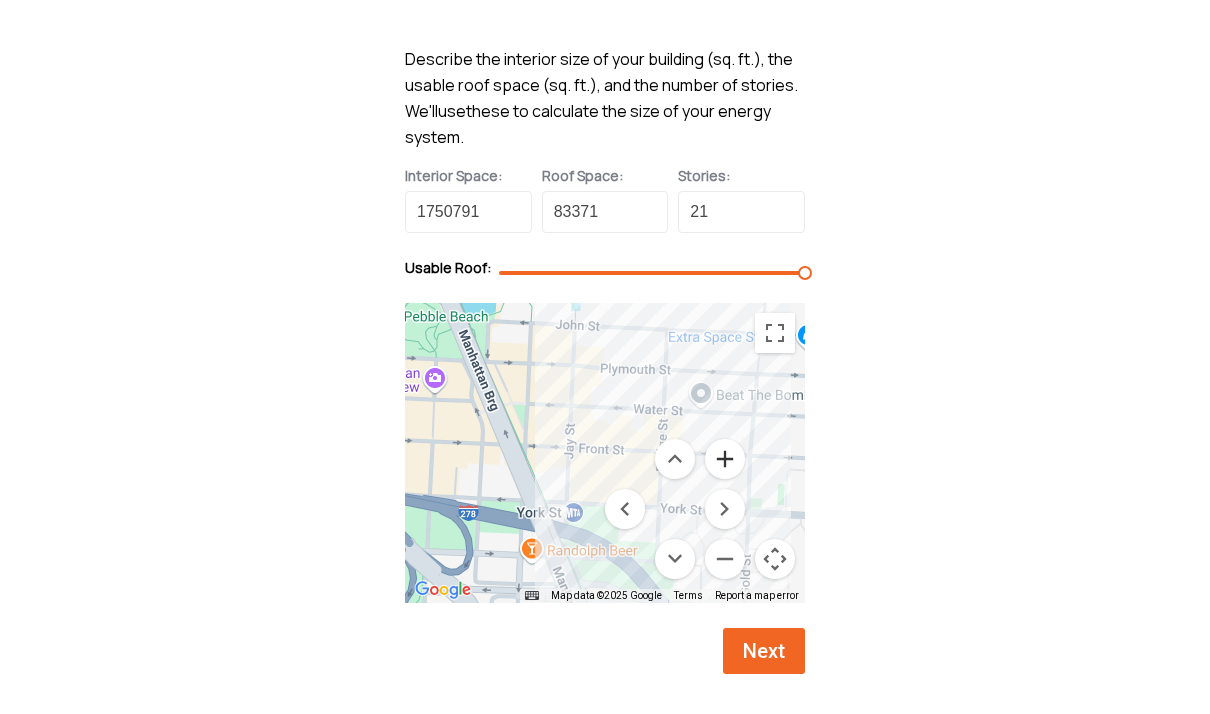 click at bounding box center (725, 459) 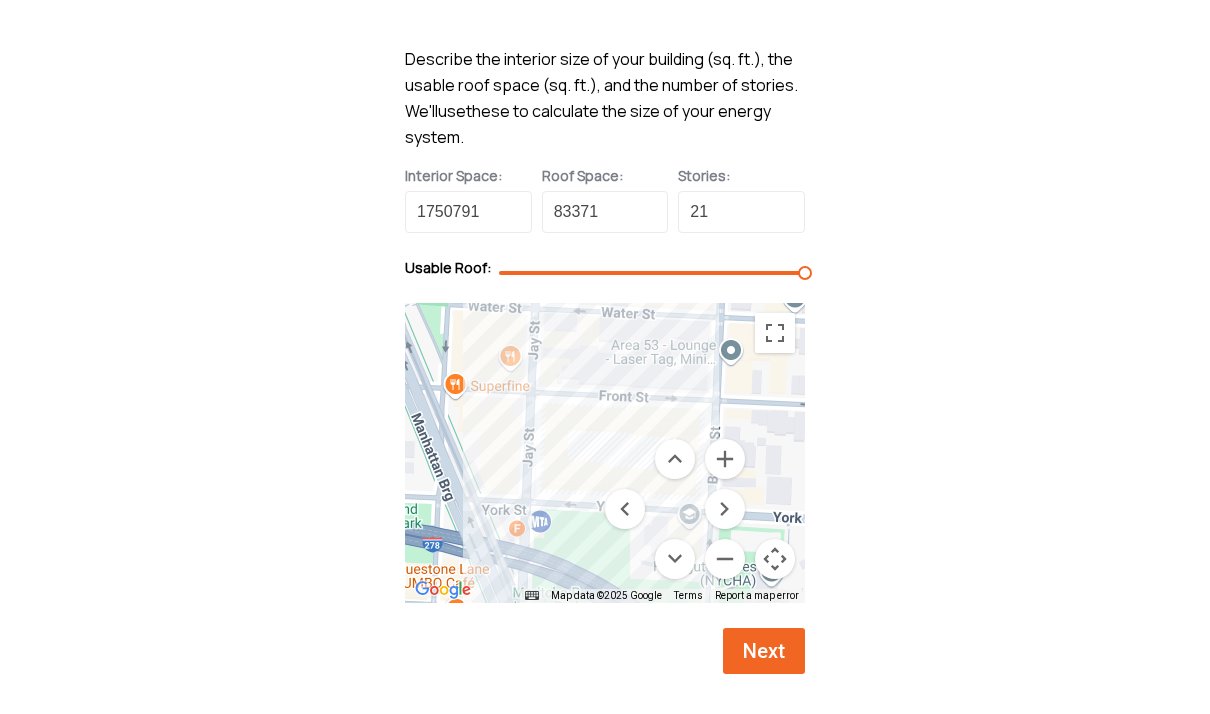 drag, startPoint x: 692, startPoint y: 400, endPoint x: 690, endPoint y: 364, distance: 36.05551 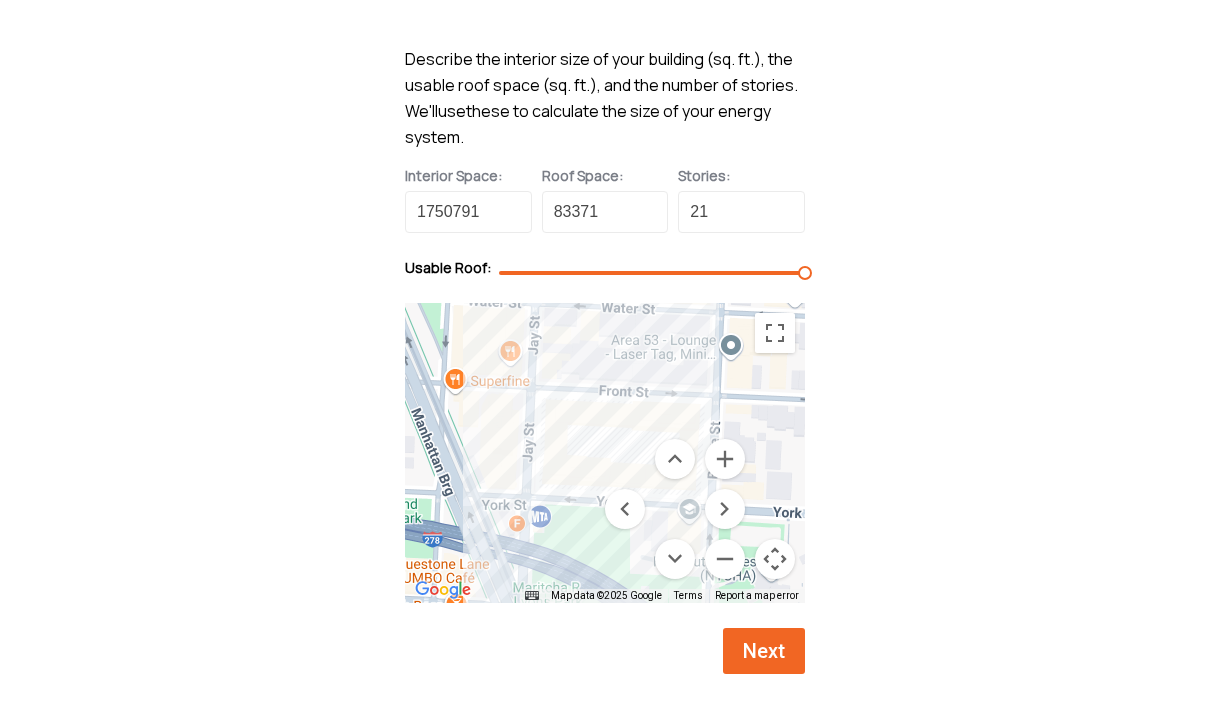 click on "Next" at bounding box center (764, 651) 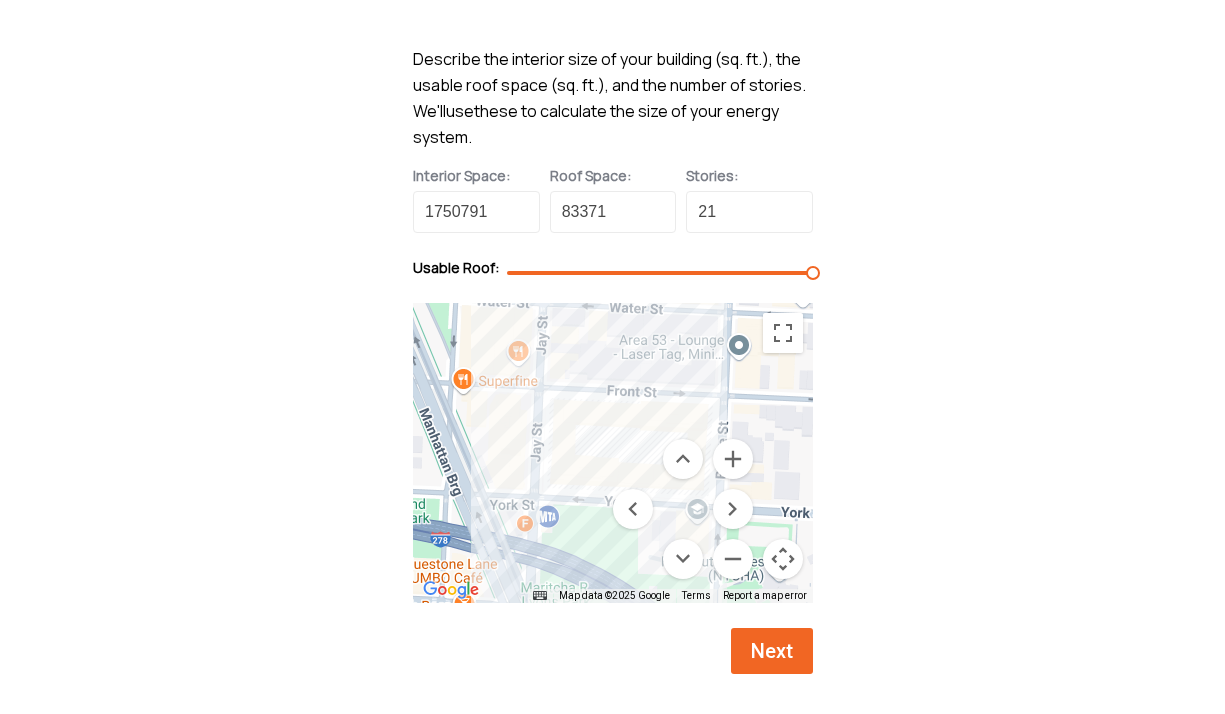 scroll, scrollTop: 0, scrollLeft: 0, axis: both 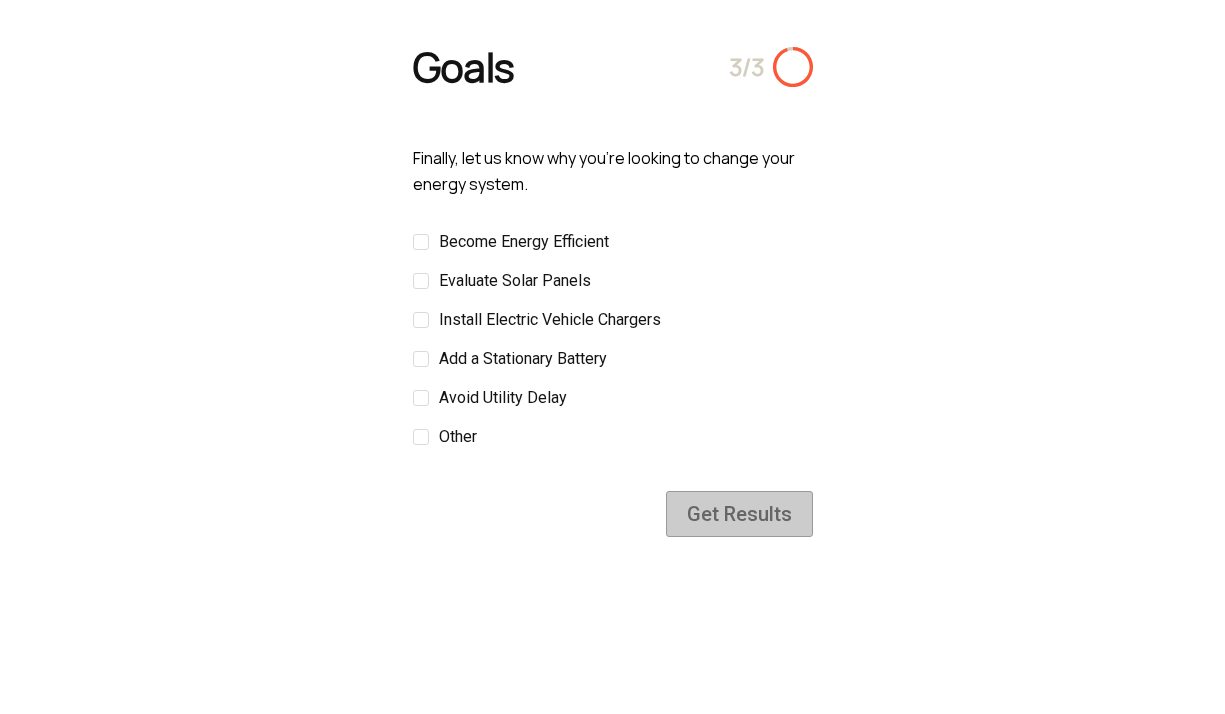 click on "Become Energy Efficient" at bounding box center [613, 251] 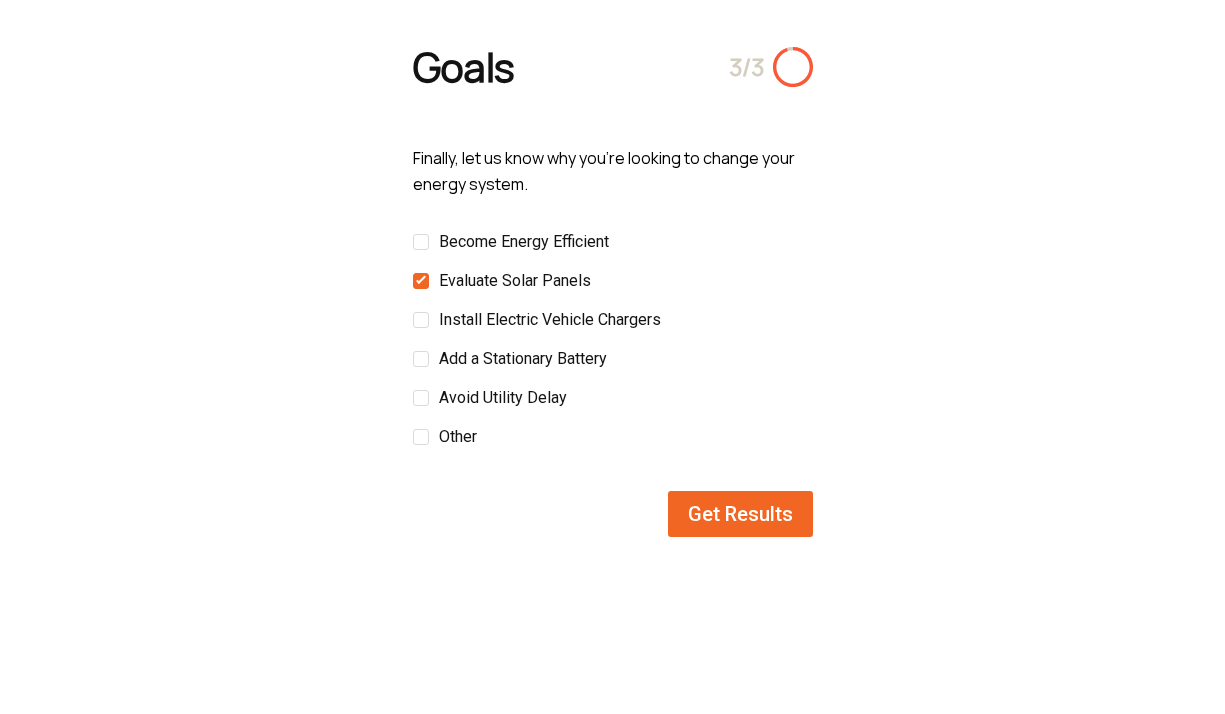 click on "Add a Stationary Battery" at bounding box center (523, 358) 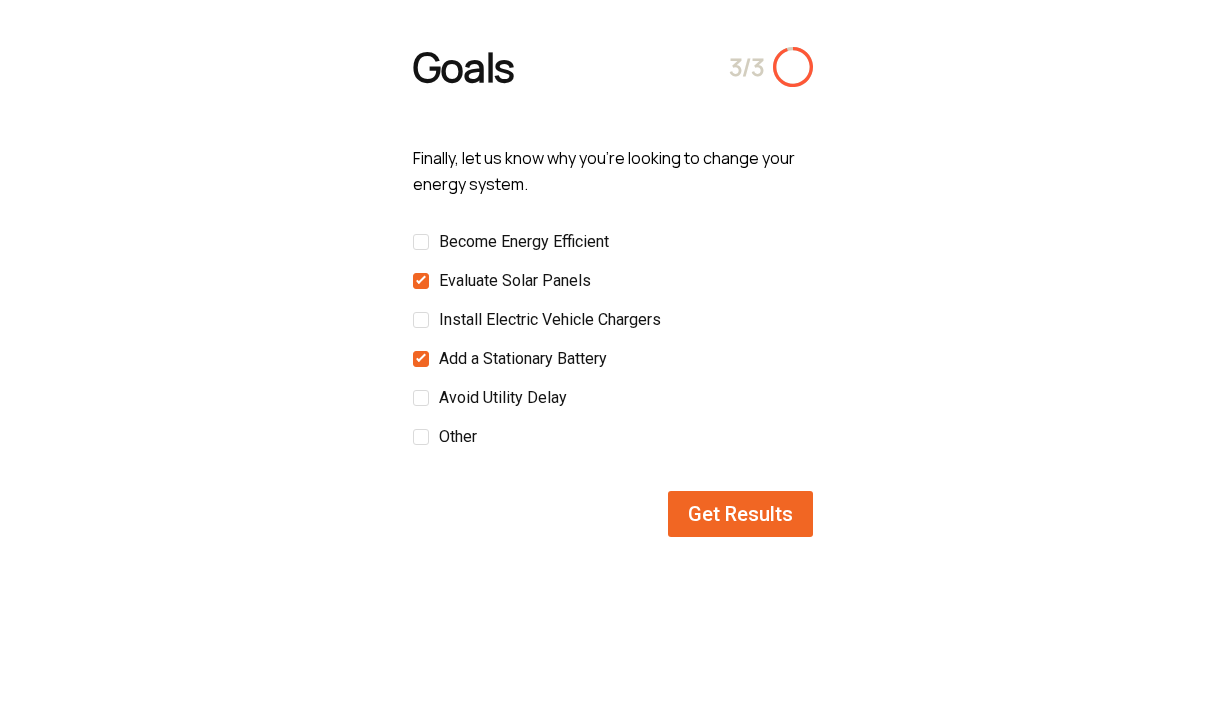 click on "Get Results" at bounding box center [740, 514] 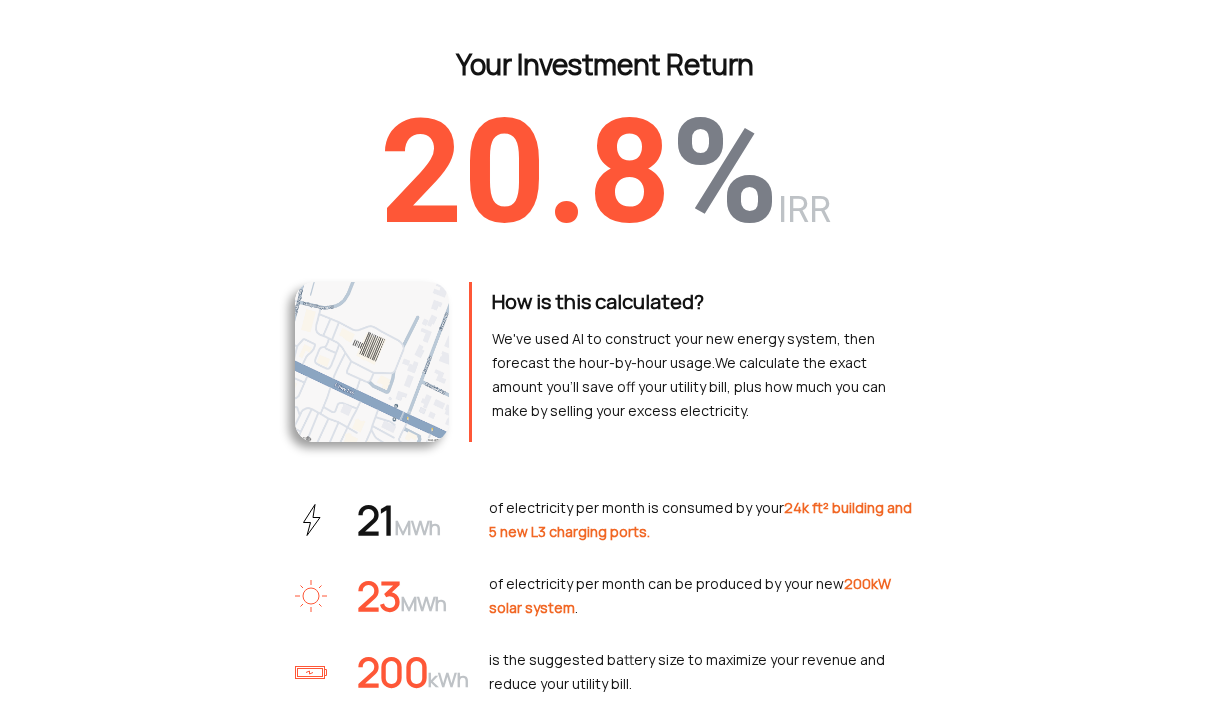 scroll, scrollTop: 0, scrollLeft: 0, axis: both 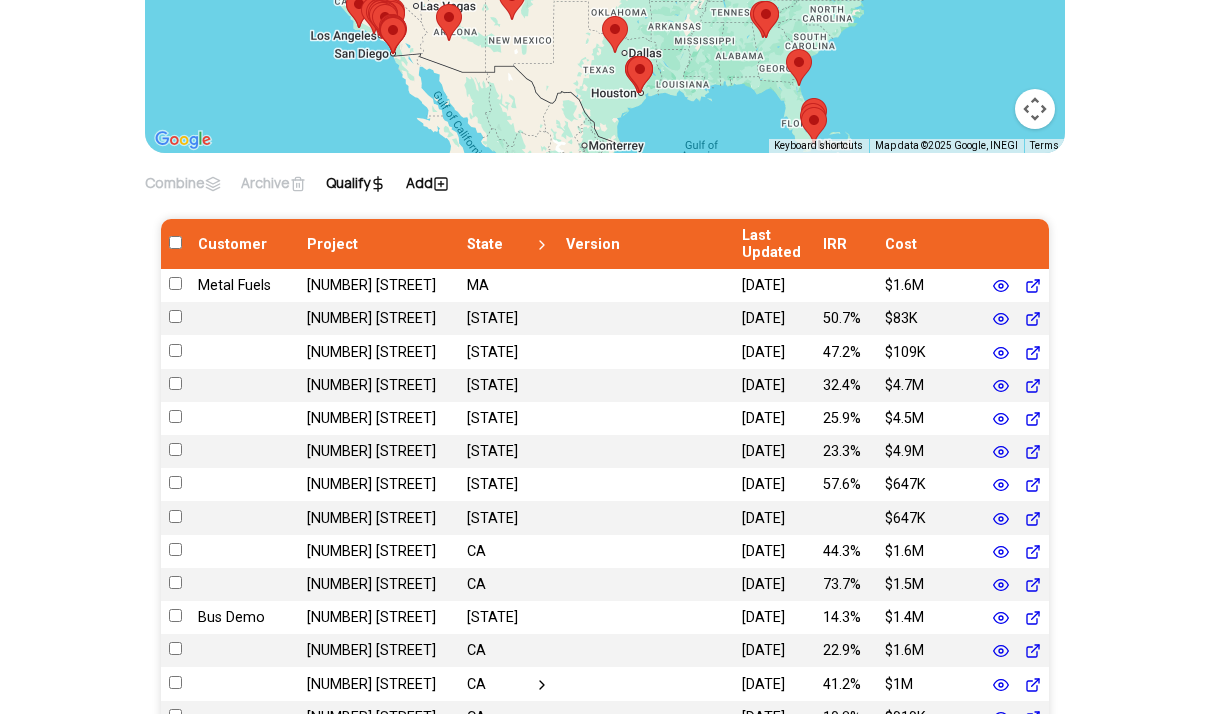 click on "Qualify" at bounding box center (356, 183) 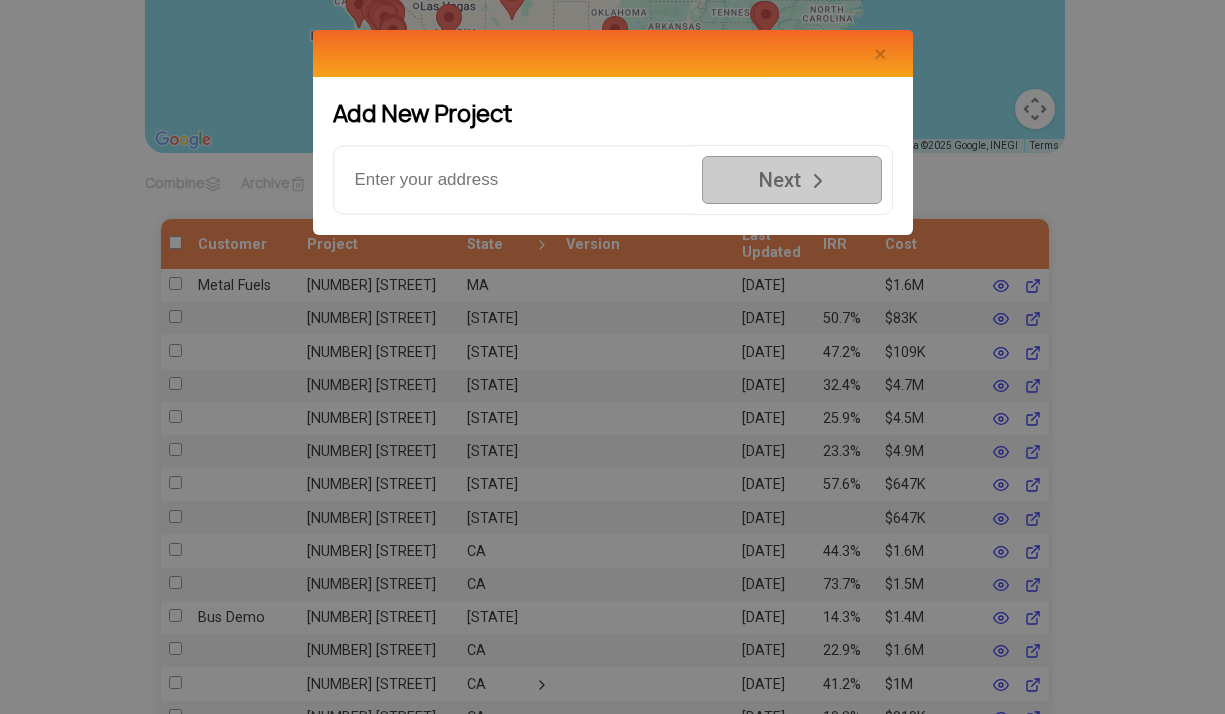 click at bounding box center [513, 180] 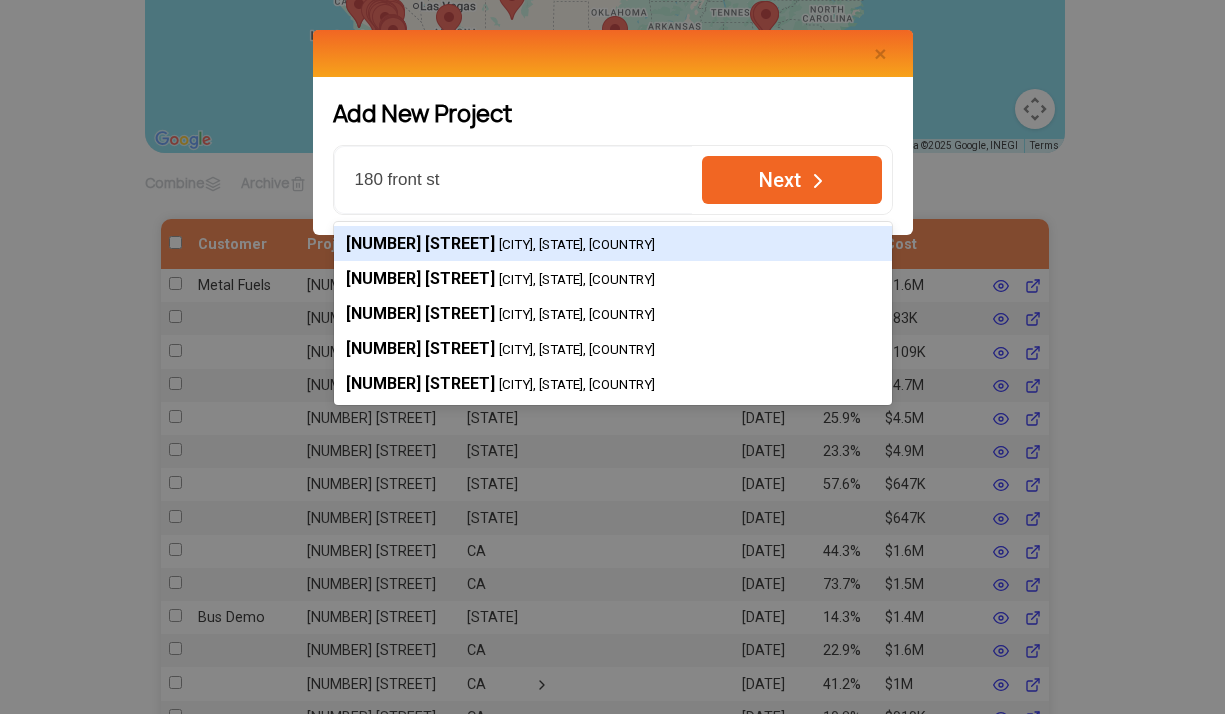 click on "[NUMBER] [STREET], [CITY], [STATE], [COUNTRY]" at bounding box center [613, 243] 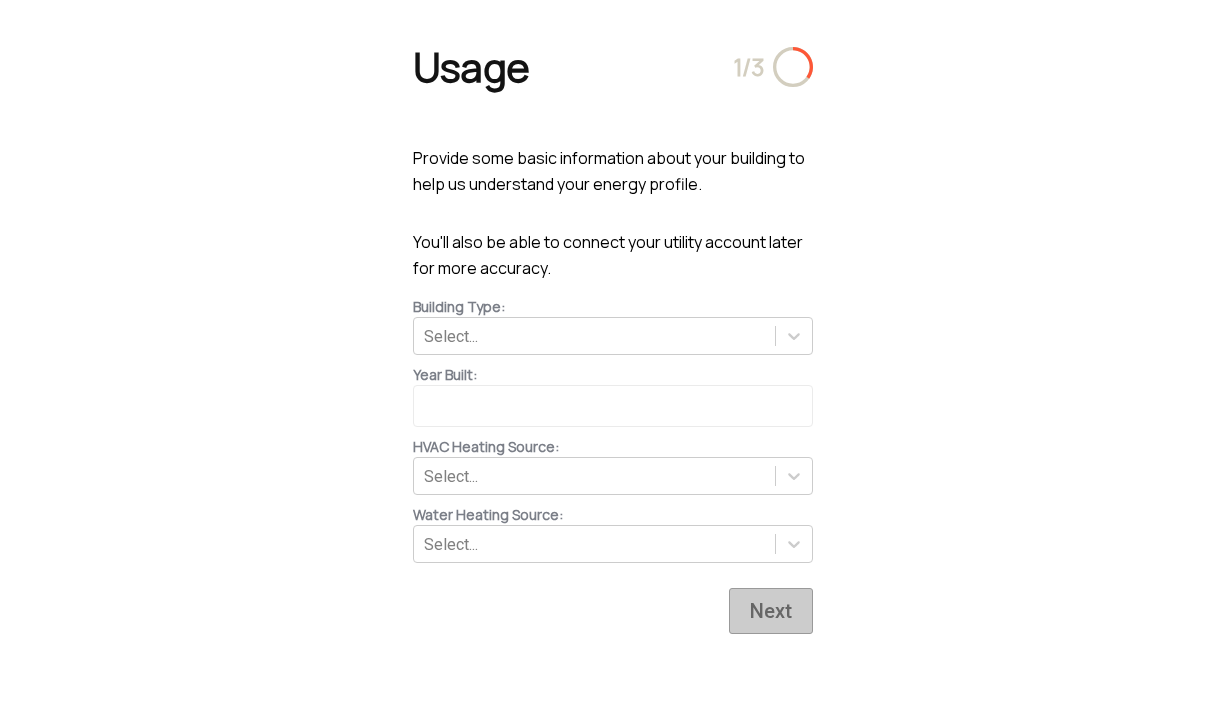 scroll, scrollTop: 0, scrollLeft: 0, axis: both 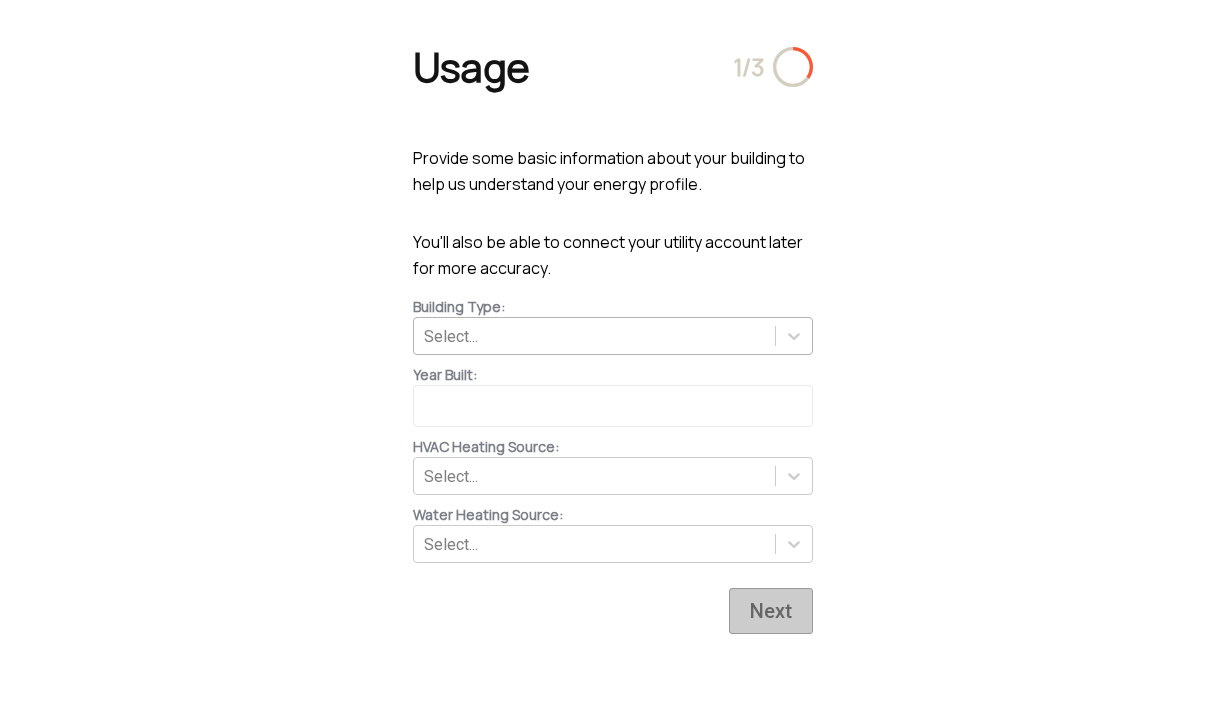 click on "Select..." at bounding box center (594, 336) 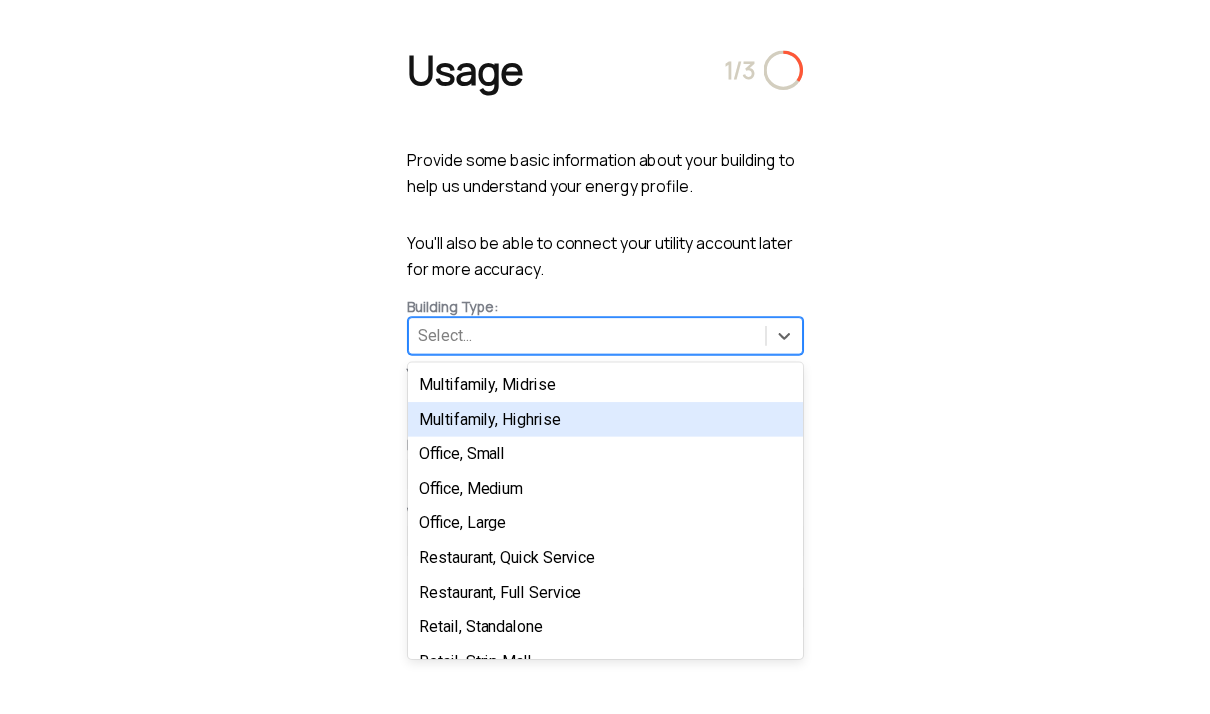 scroll, scrollTop: 180, scrollLeft: 0, axis: vertical 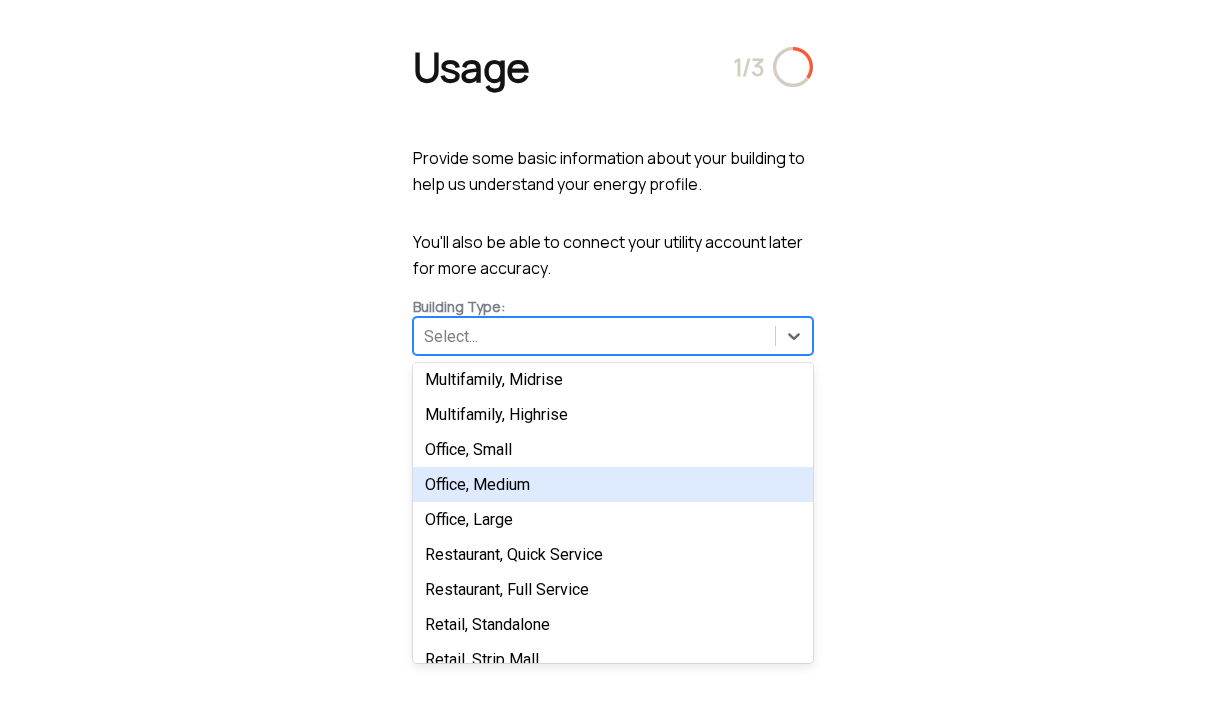 click on "Office, Medium" at bounding box center (613, 484) 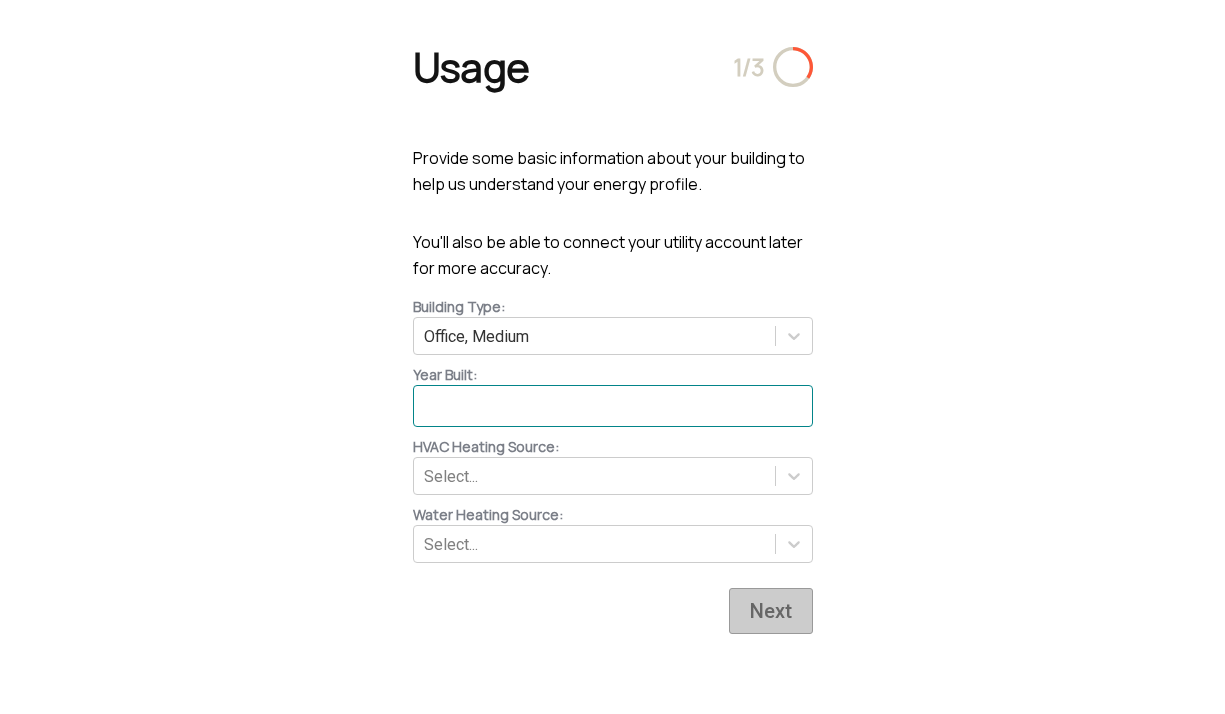 click at bounding box center [613, 406] 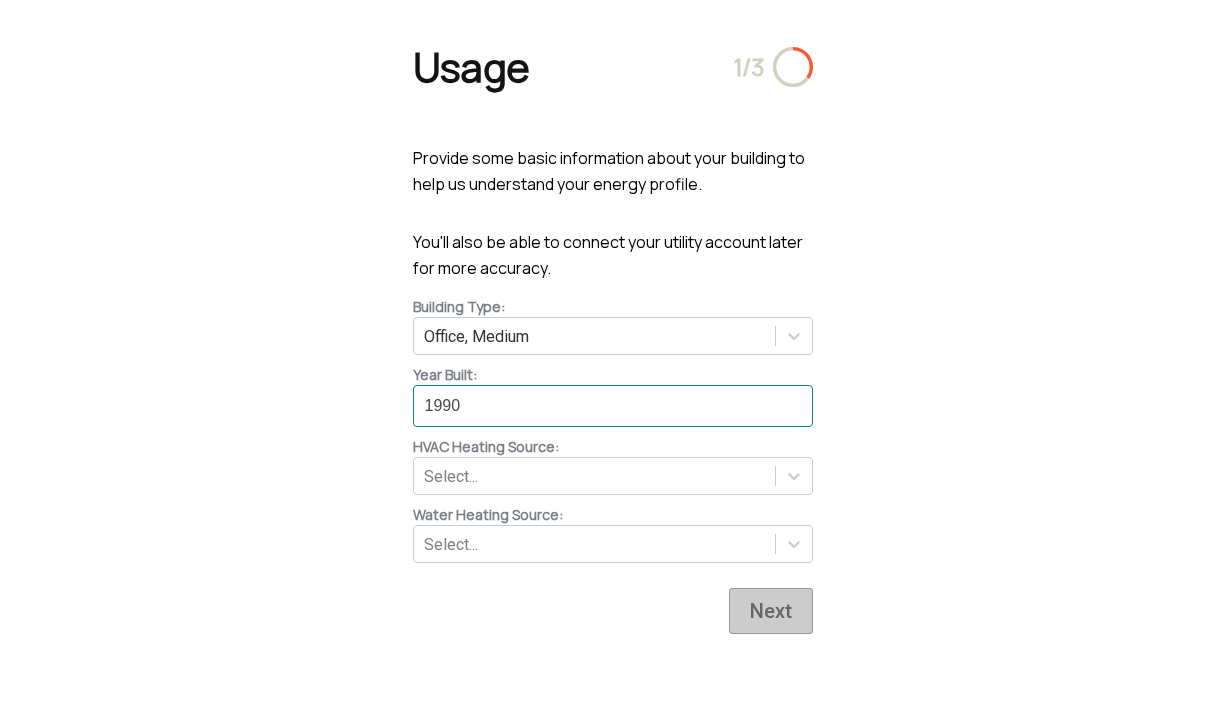 type on "1990" 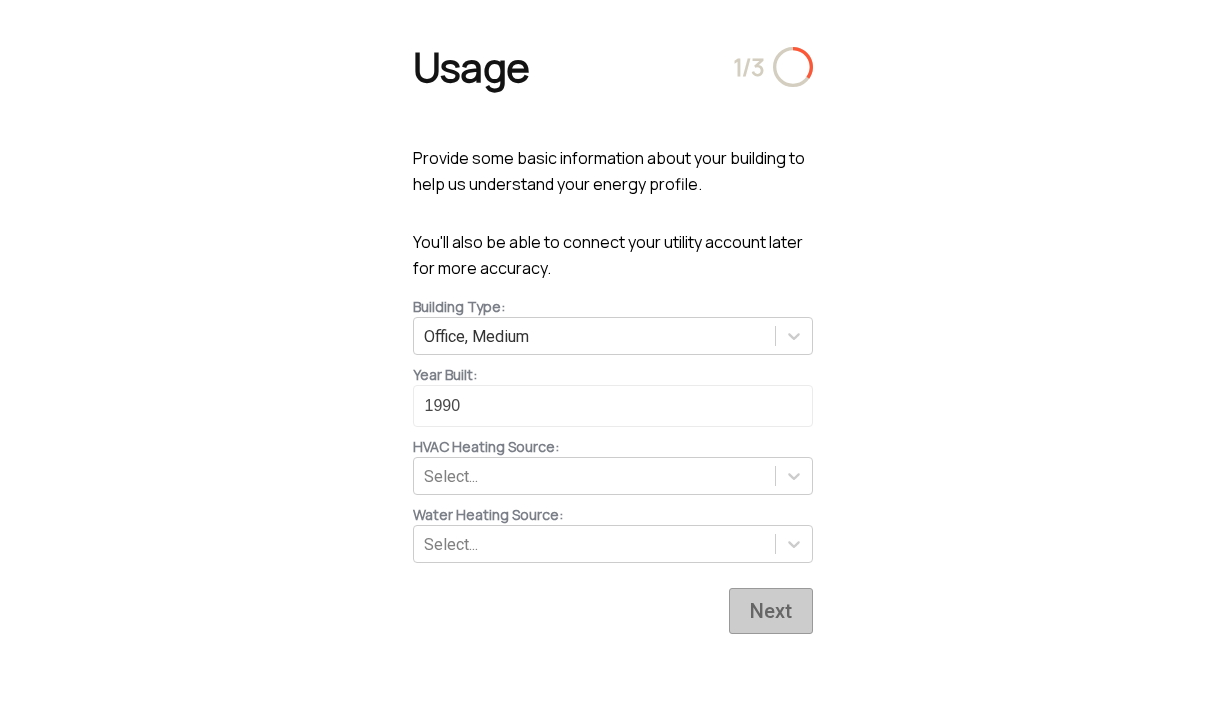 click on "Water Heating Source :  Select..." at bounding box center [613, 529] 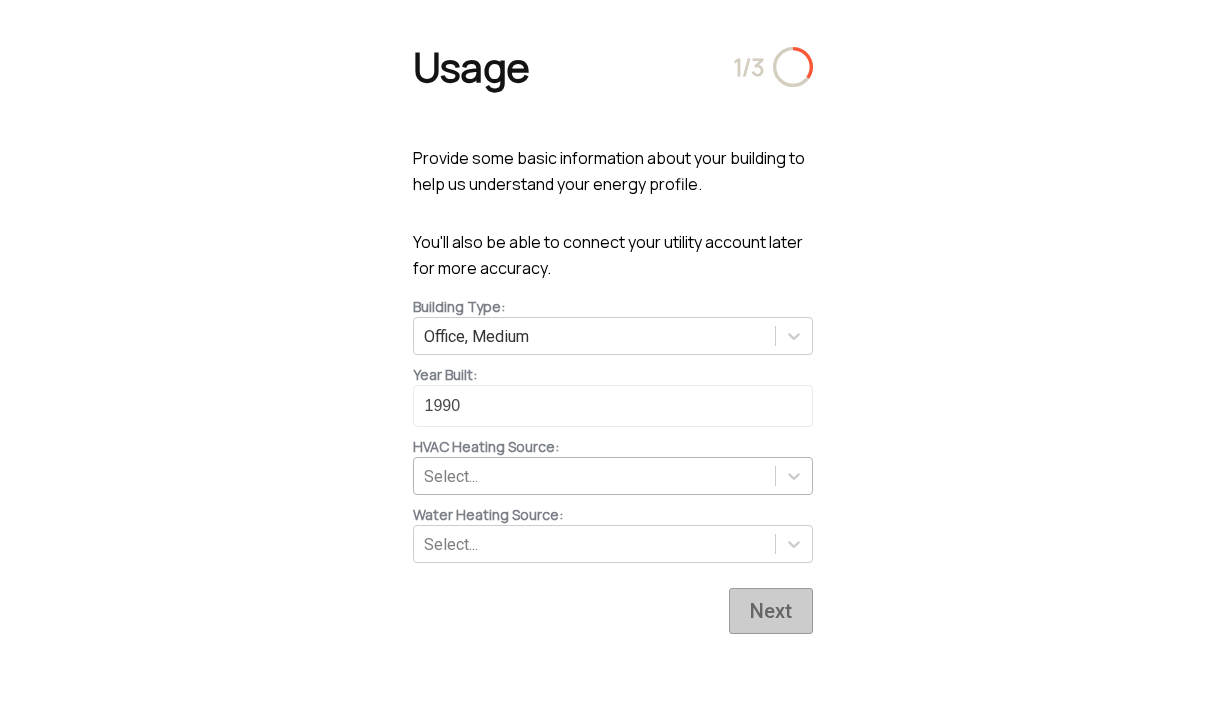 click on "Select..." at bounding box center [594, 476] 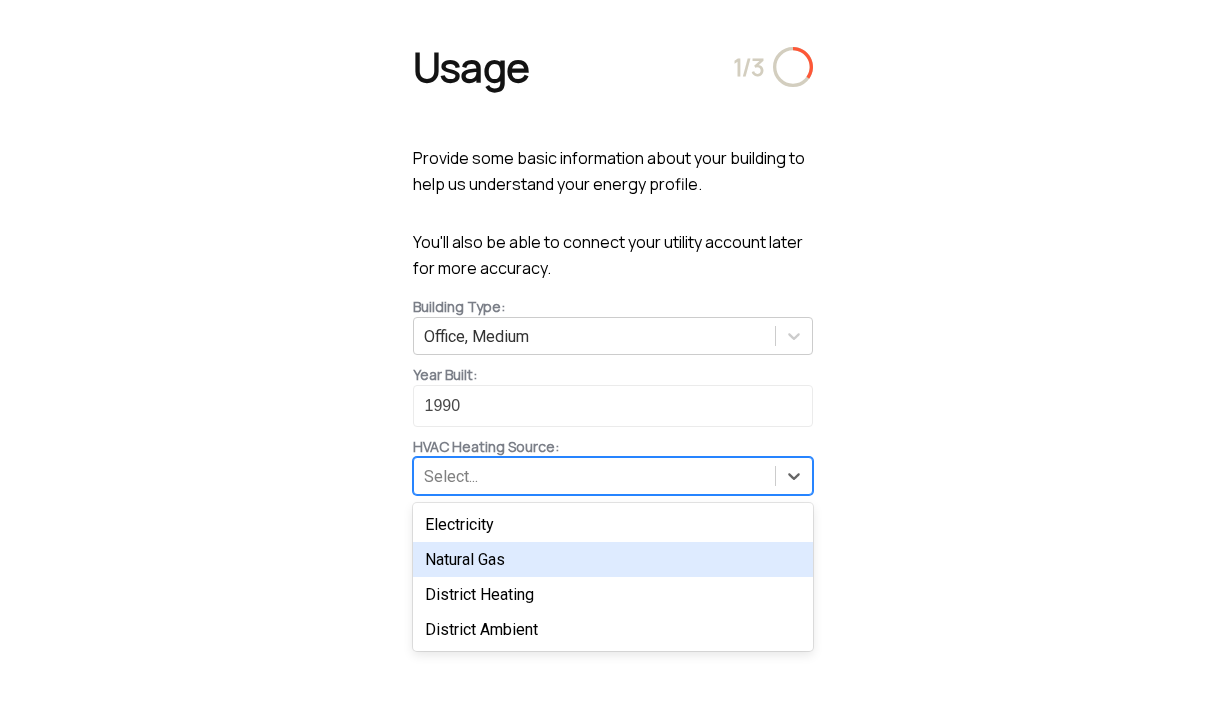 click on "Natural Gas" at bounding box center [613, 559] 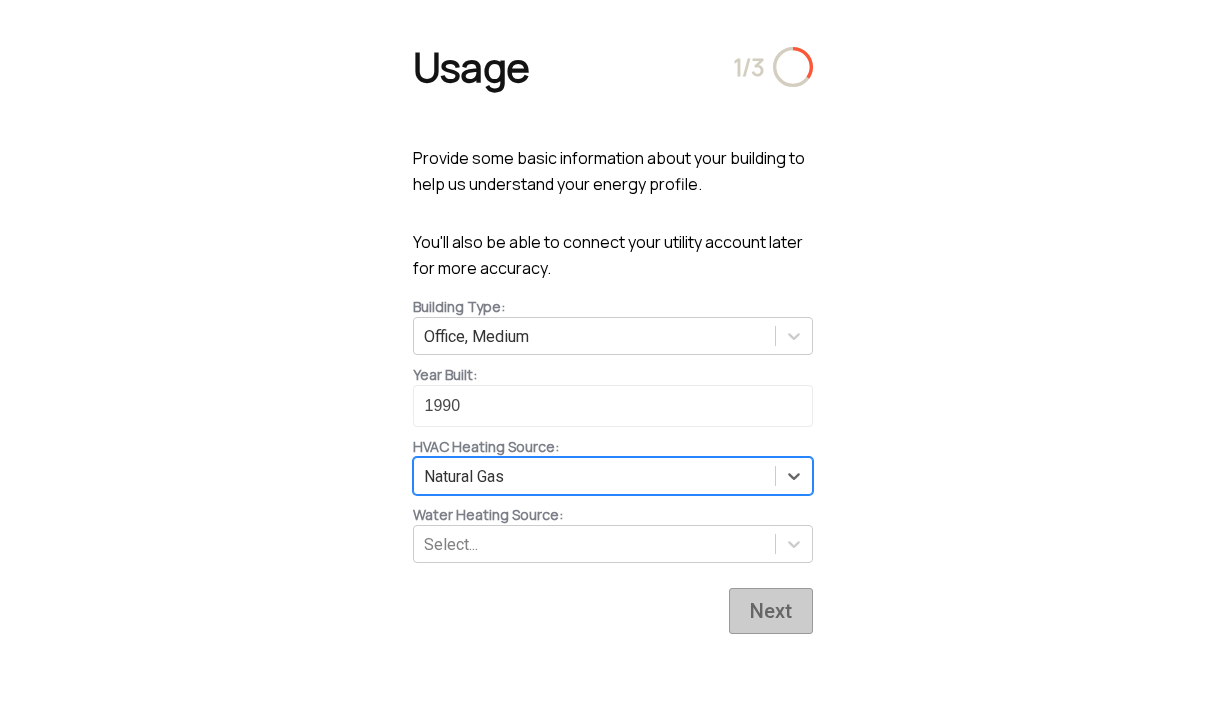 click on "Select..." at bounding box center [613, 544] 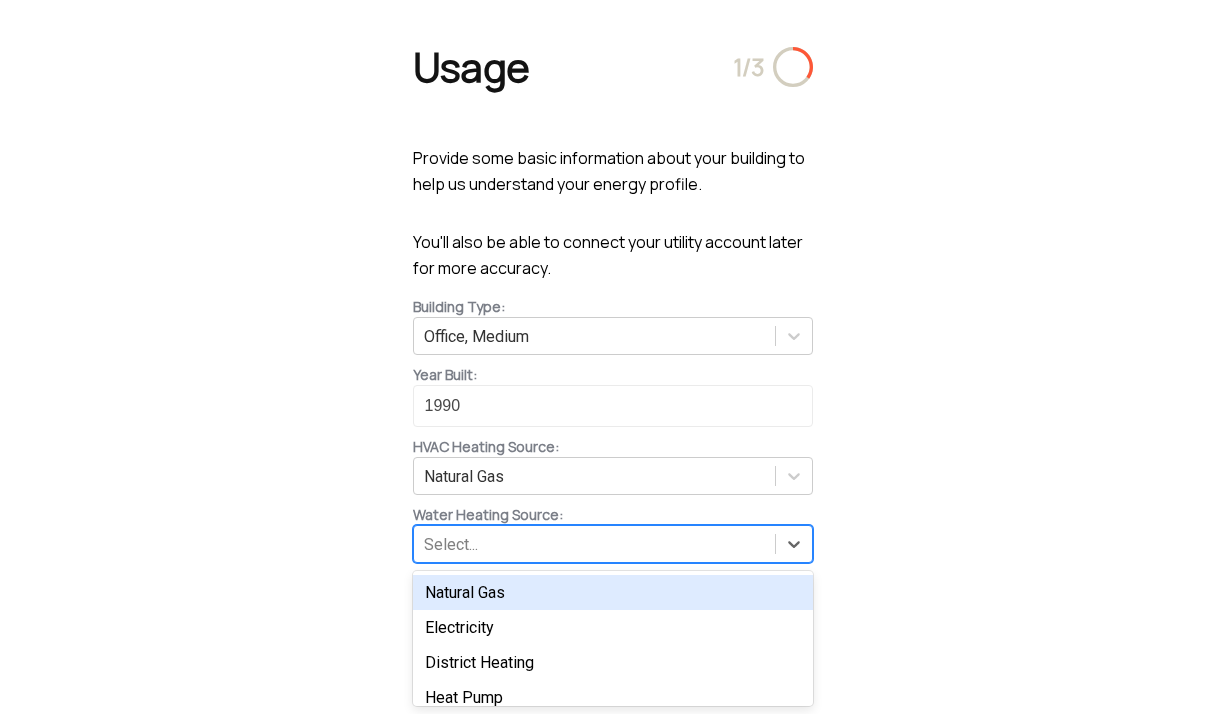 click on "Natural Gas" at bounding box center (613, 592) 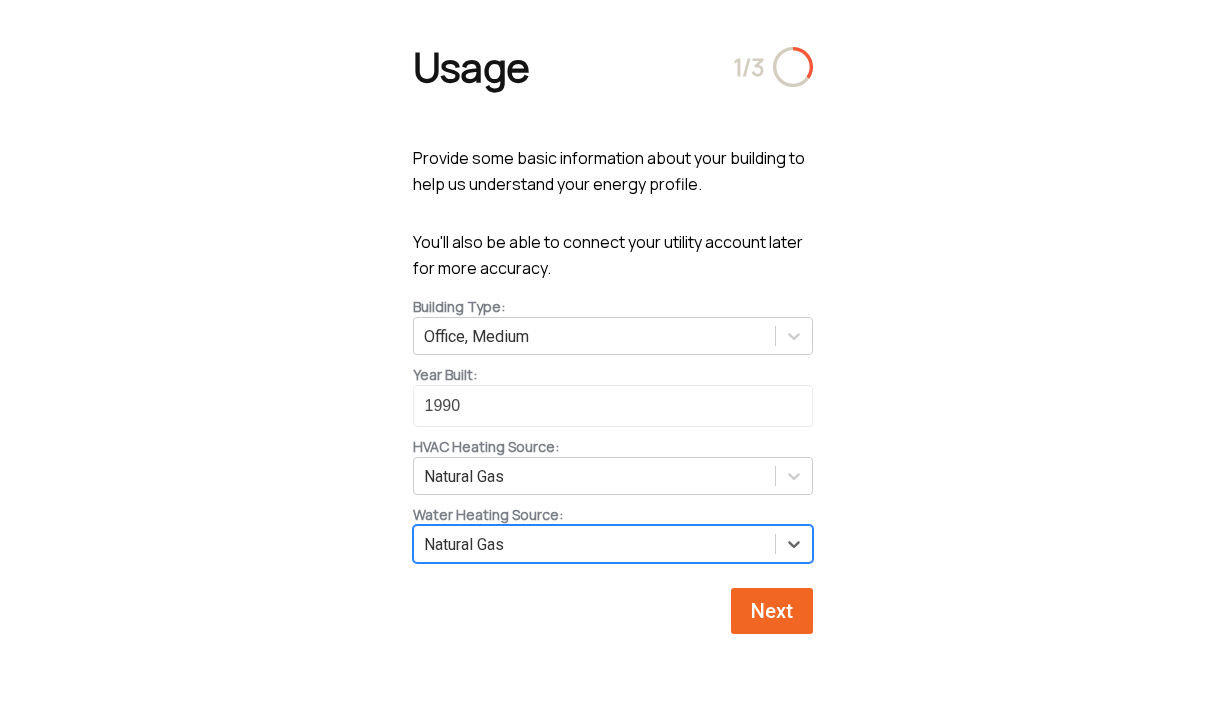 click on "Next" at bounding box center [772, 611] 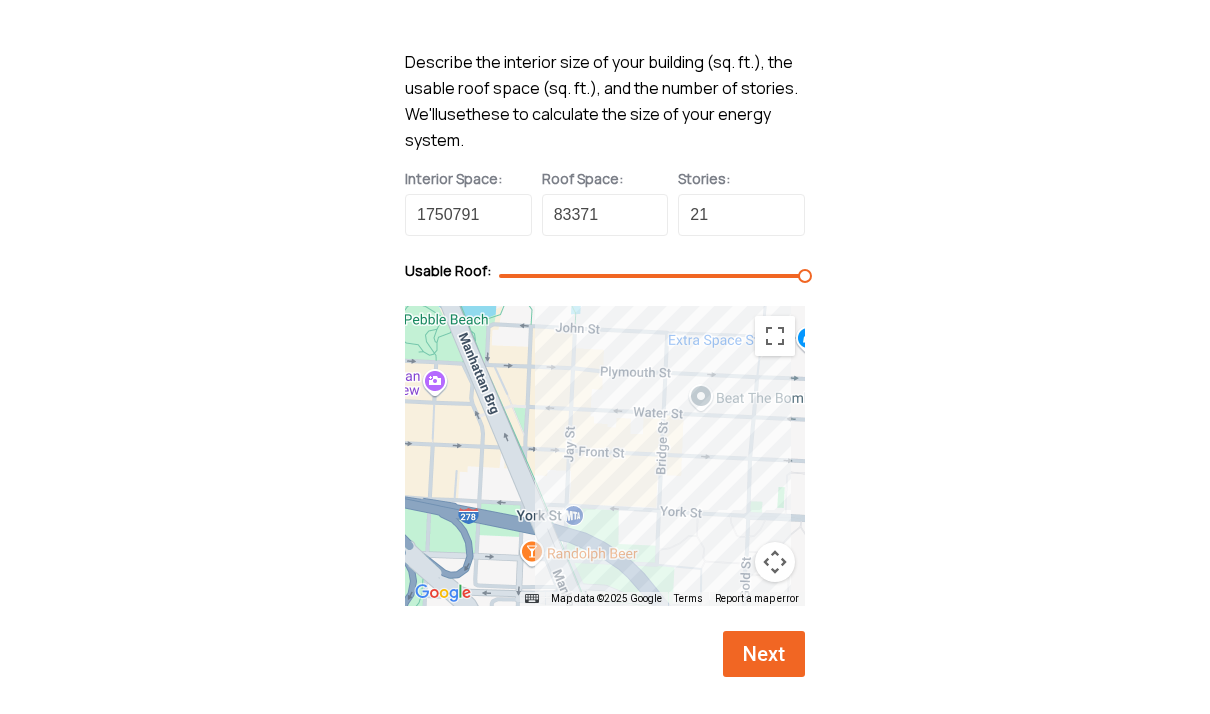 scroll, scrollTop: 99, scrollLeft: 0, axis: vertical 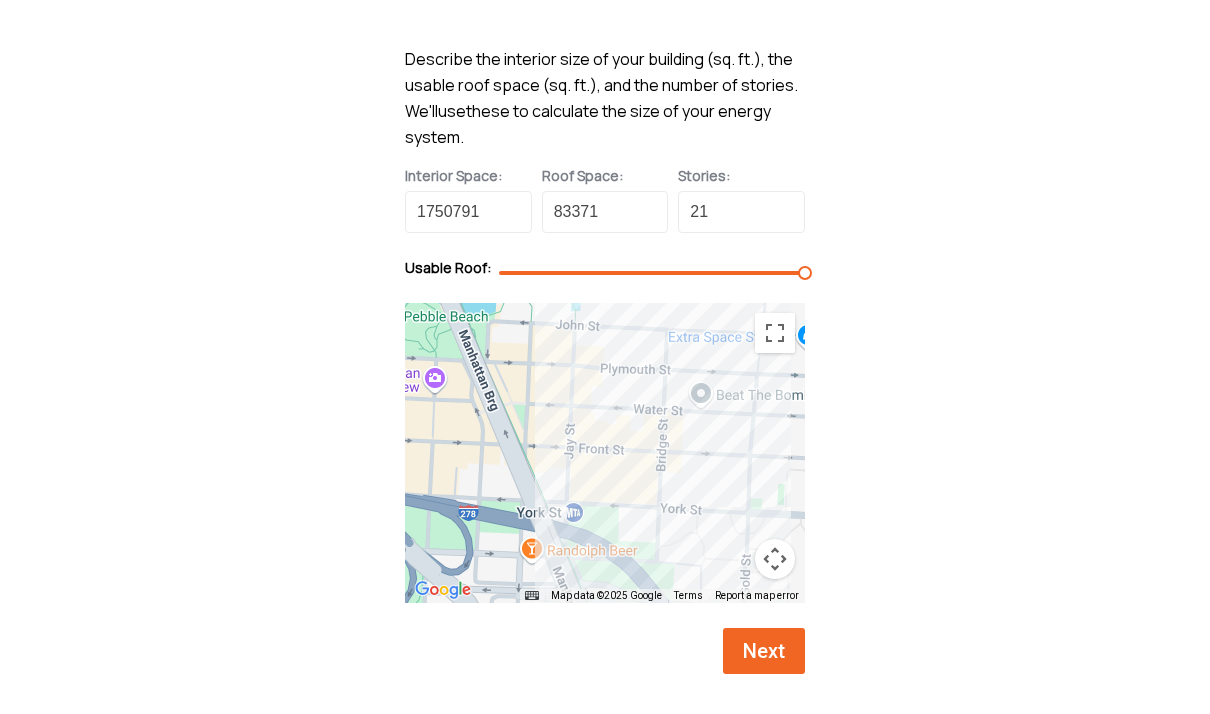 click on "Next" at bounding box center (764, 651) 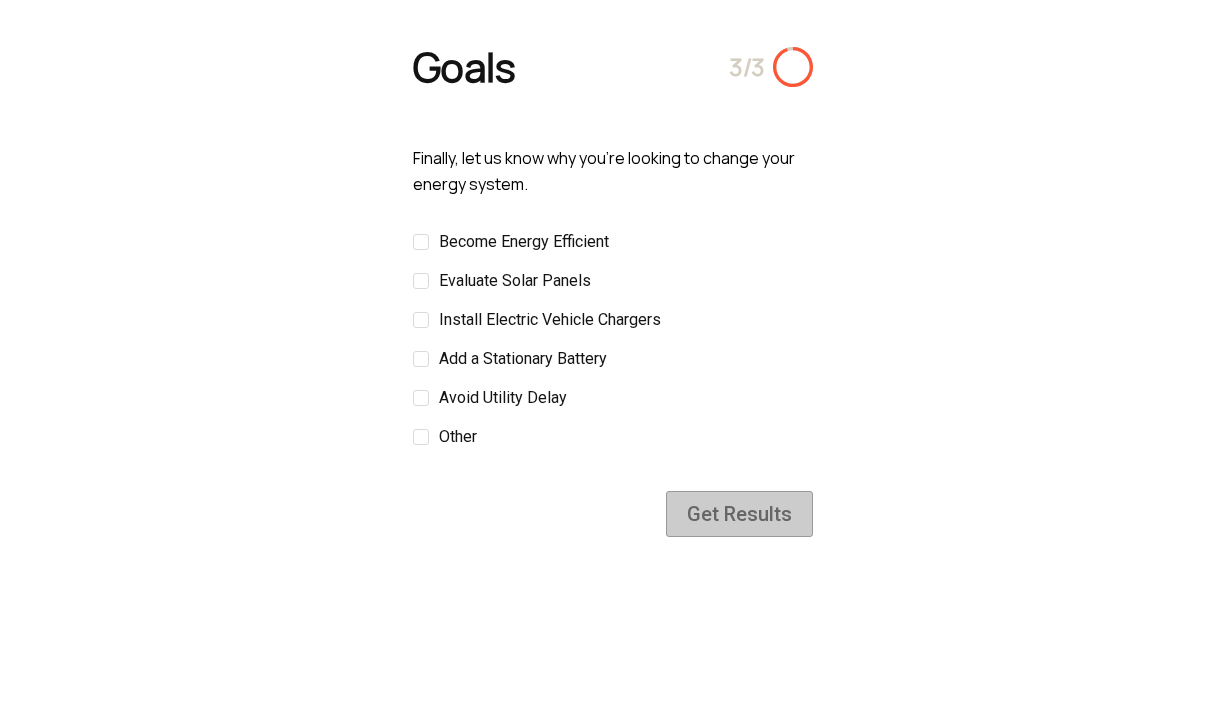 scroll, scrollTop: 0, scrollLeft: 0, axis: both 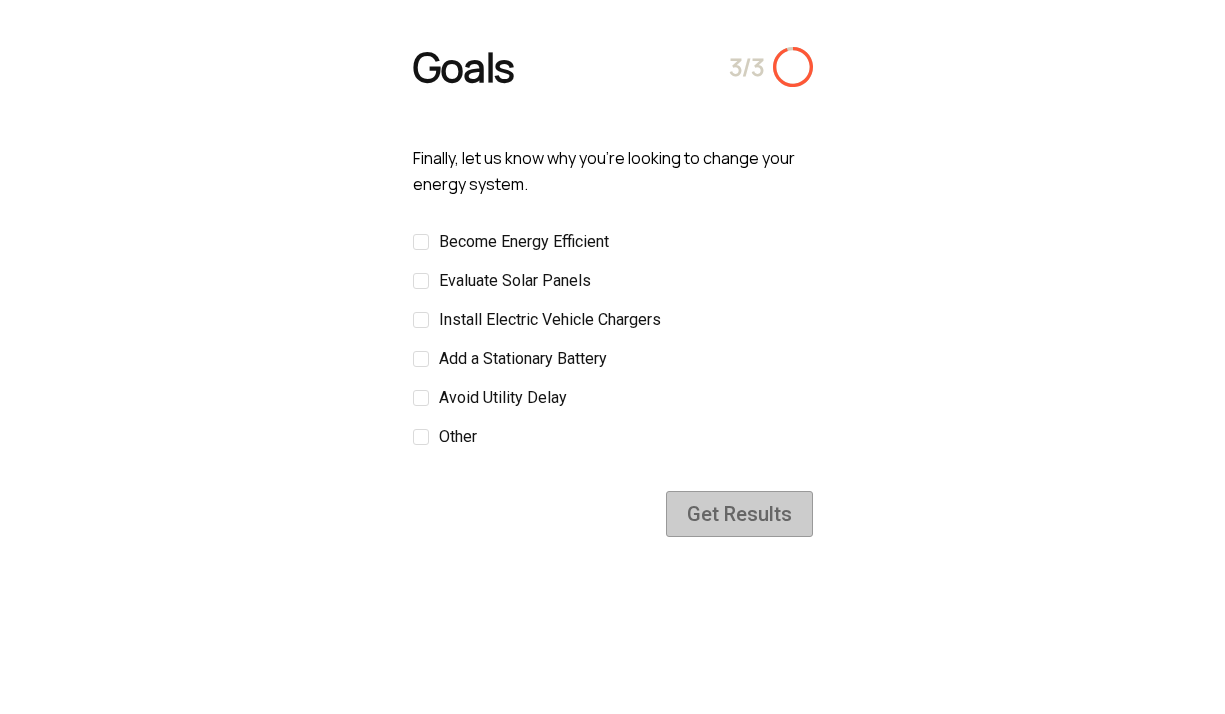 click on "Become Energy Efficient" at bounding box center (524, 241) 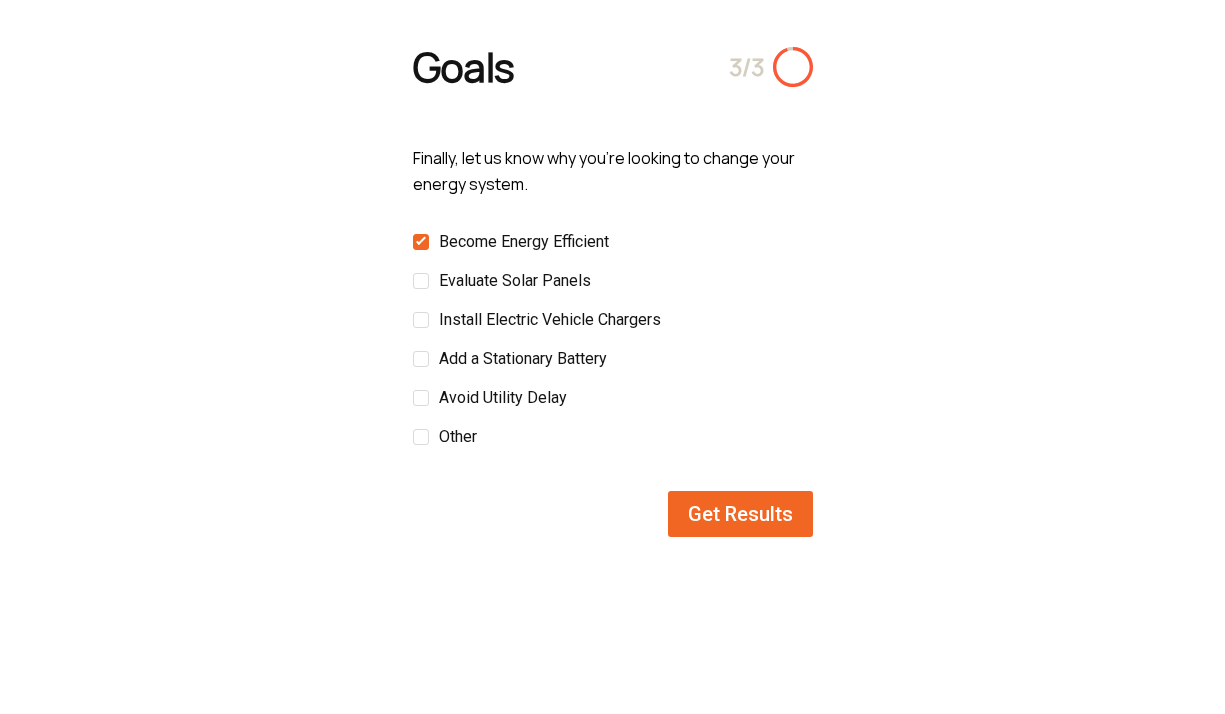 click on "Get Results" at bounding box center [740, 514] 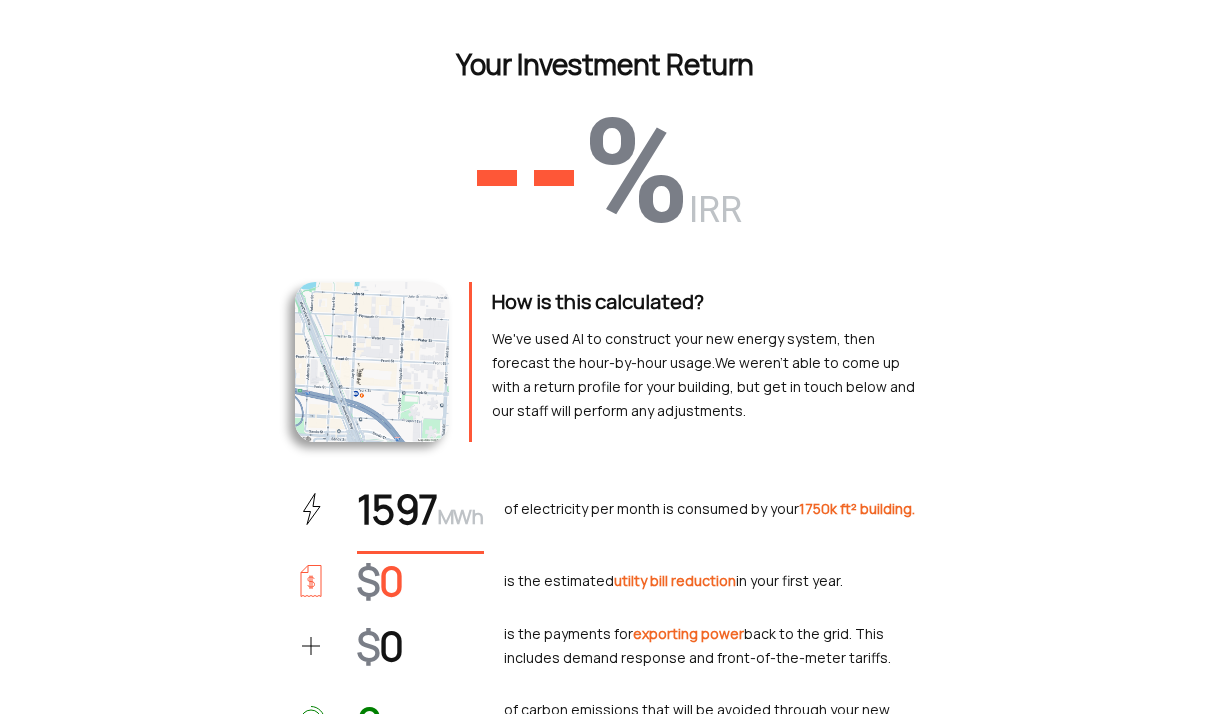 scroll, scrollTop: 0, scrollLeft: 0, axis: both 